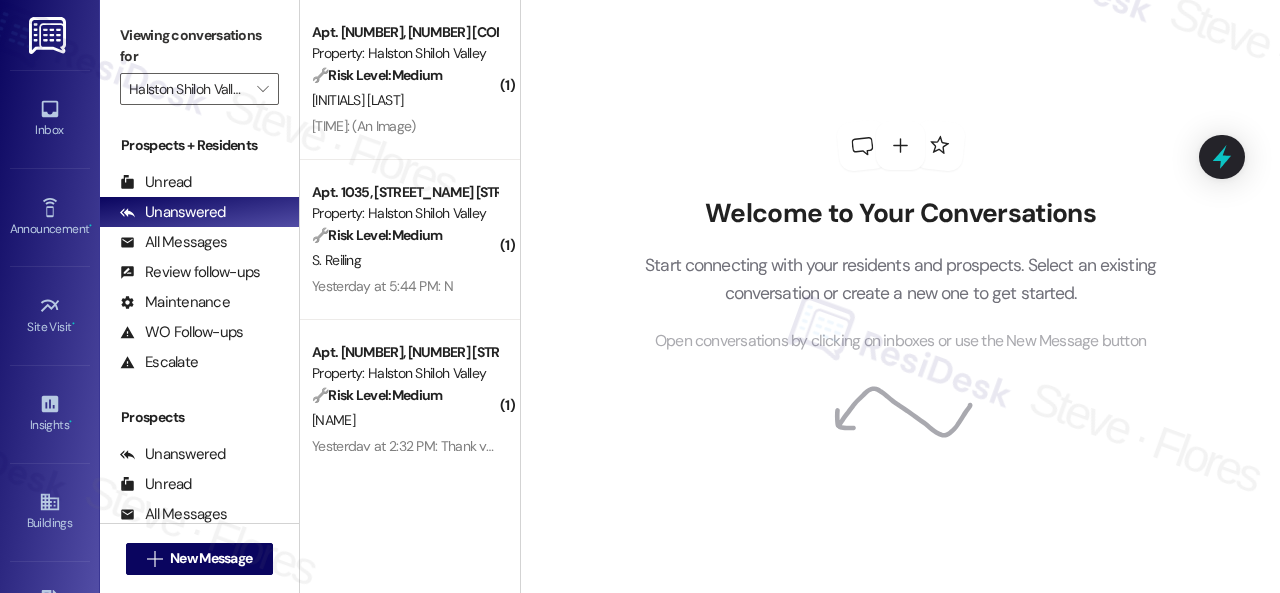 scroll, scrollTop: 0, scrollLeft: 0, axis: both 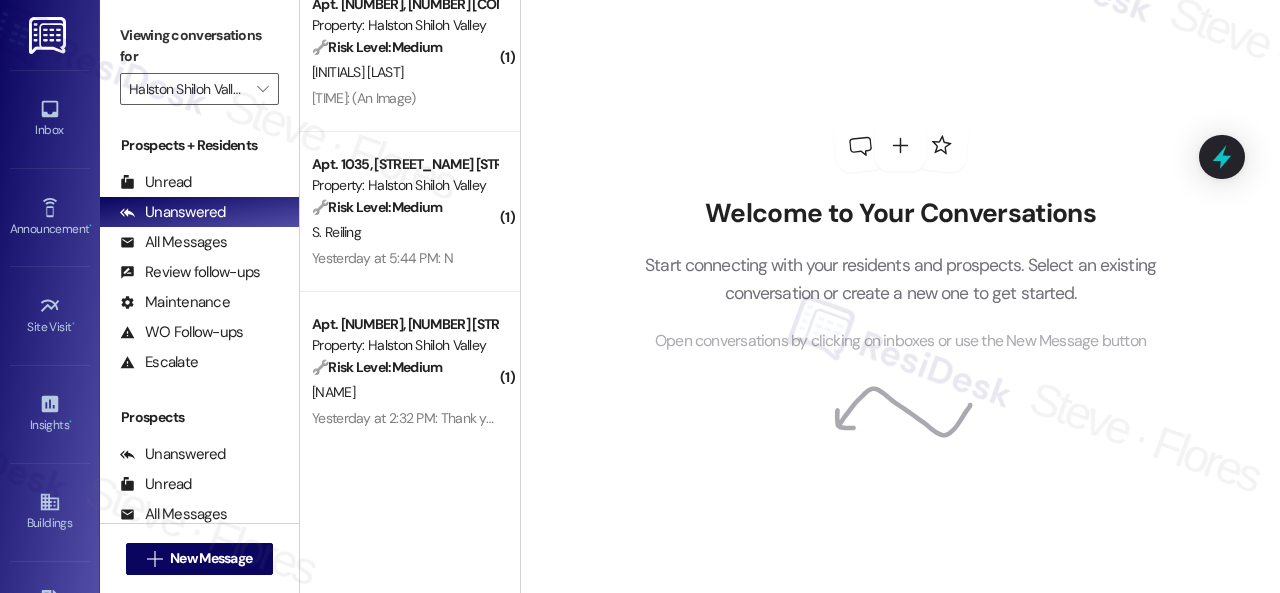 click at bounding box center (900, 145) 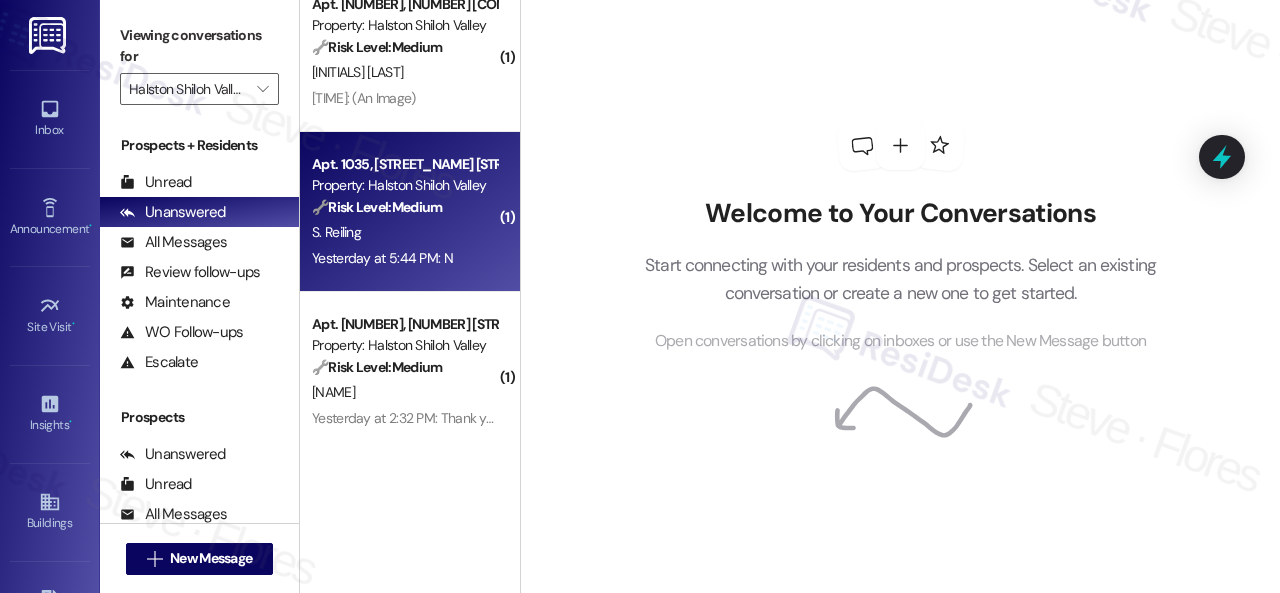 scroll, scrollTop: 0, scrollLeft: 0, axis: both 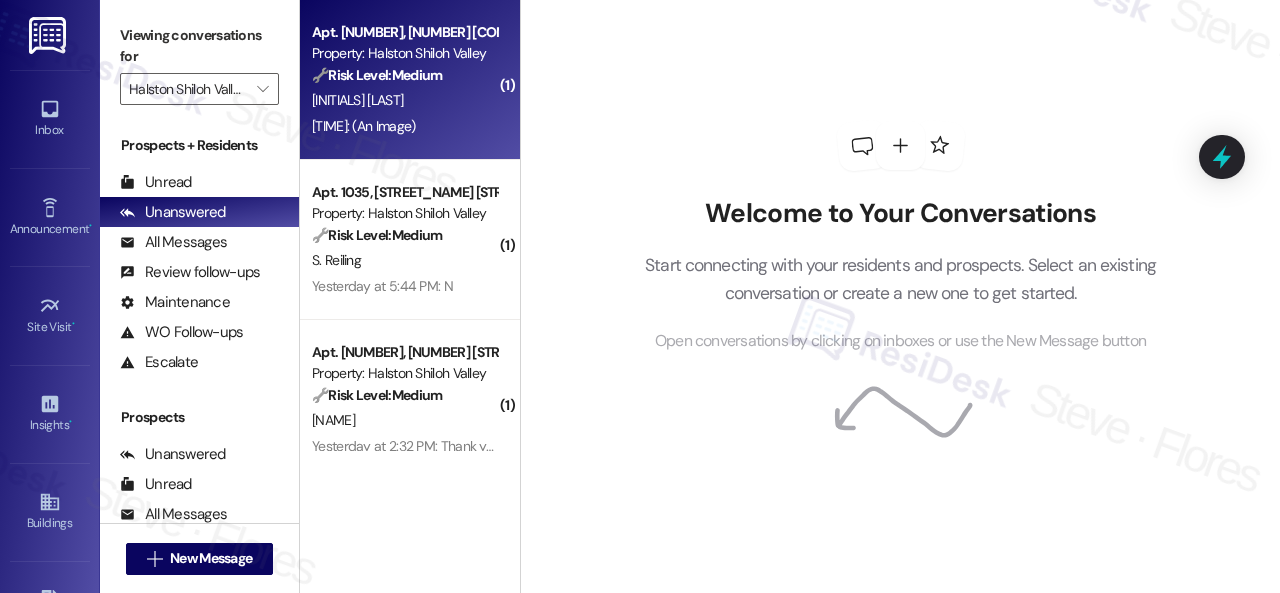 click on "[INITIALS] [LAST]" at bounding box center (404, 100) 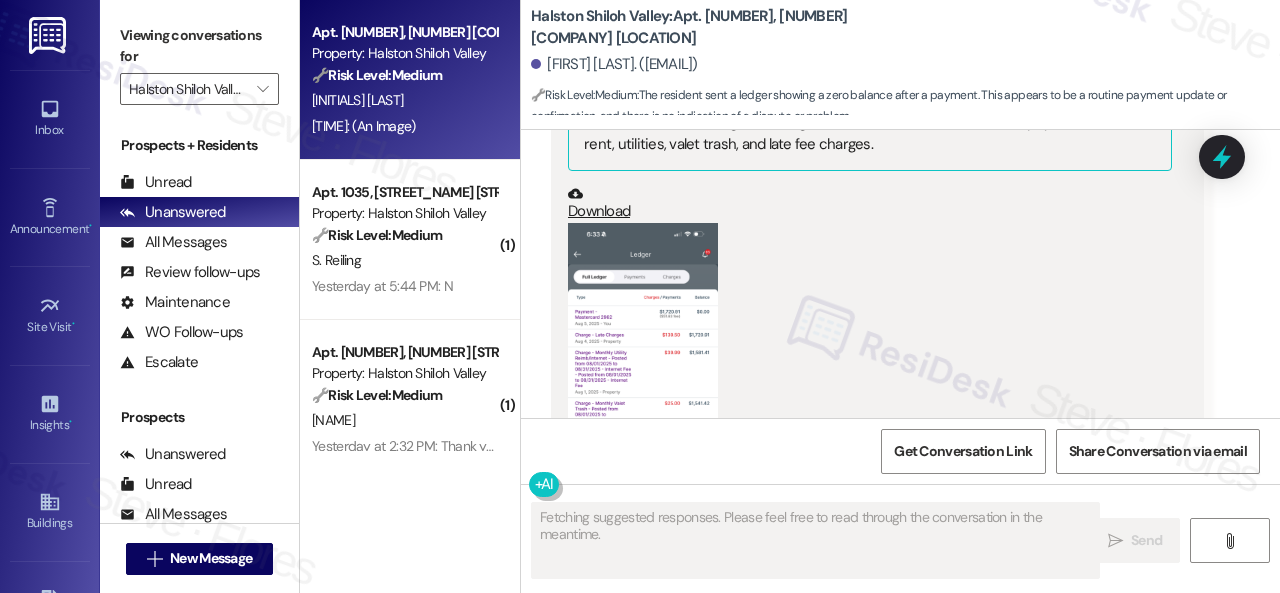 scroll, scrollTop: 8020, scrollLeft: 0, axis: vertical 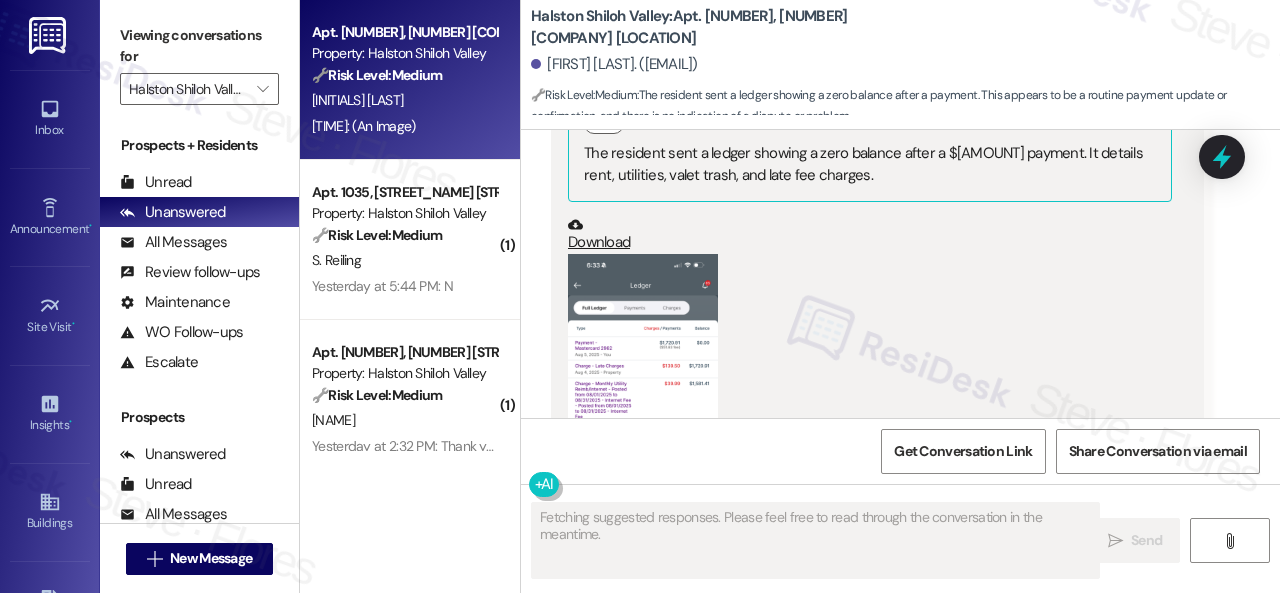 click at bounding box center [643, 417] 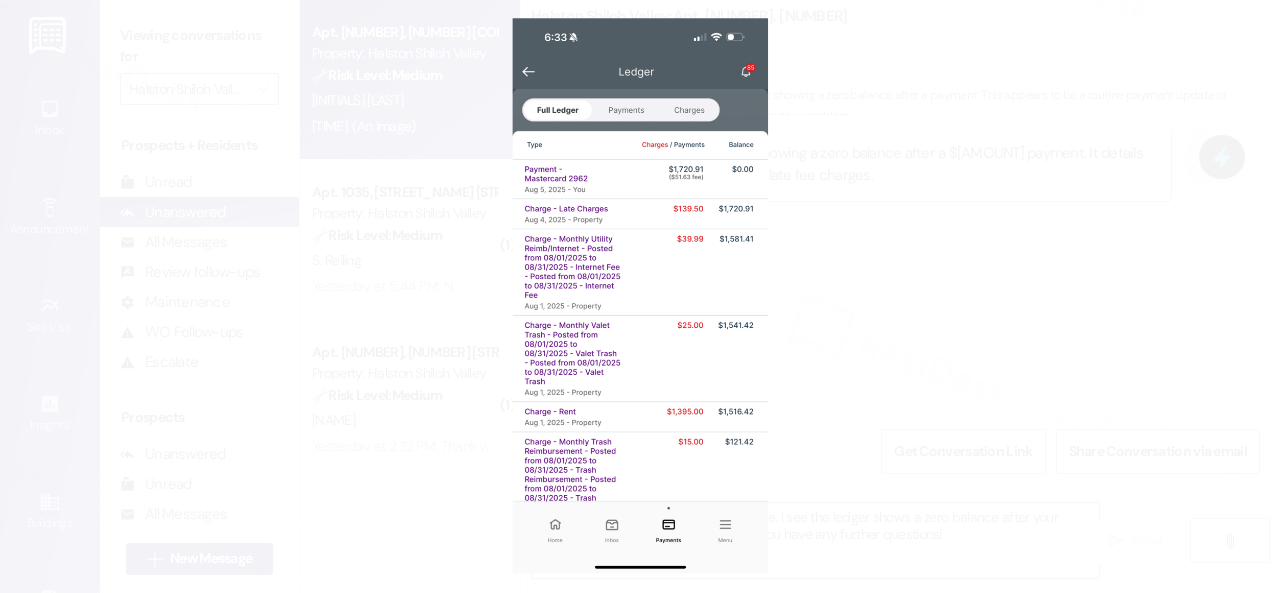 click at bounding box center (640, 296) 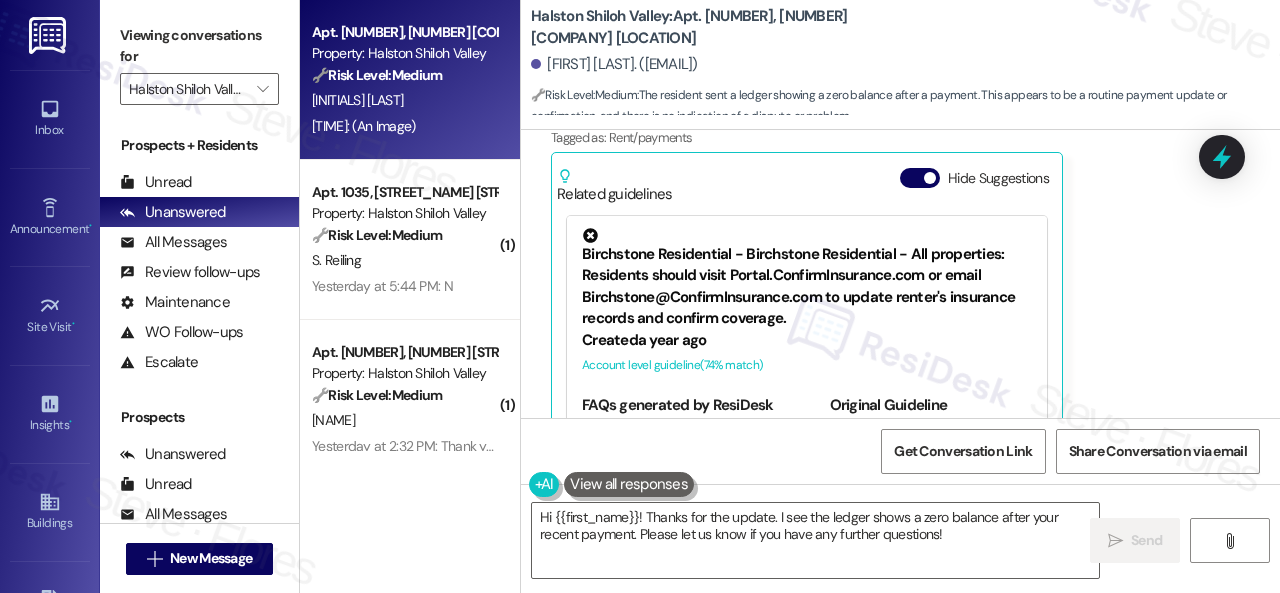 scroll, scrollTop: 8520, scrollLeft: 0, axis: vertical 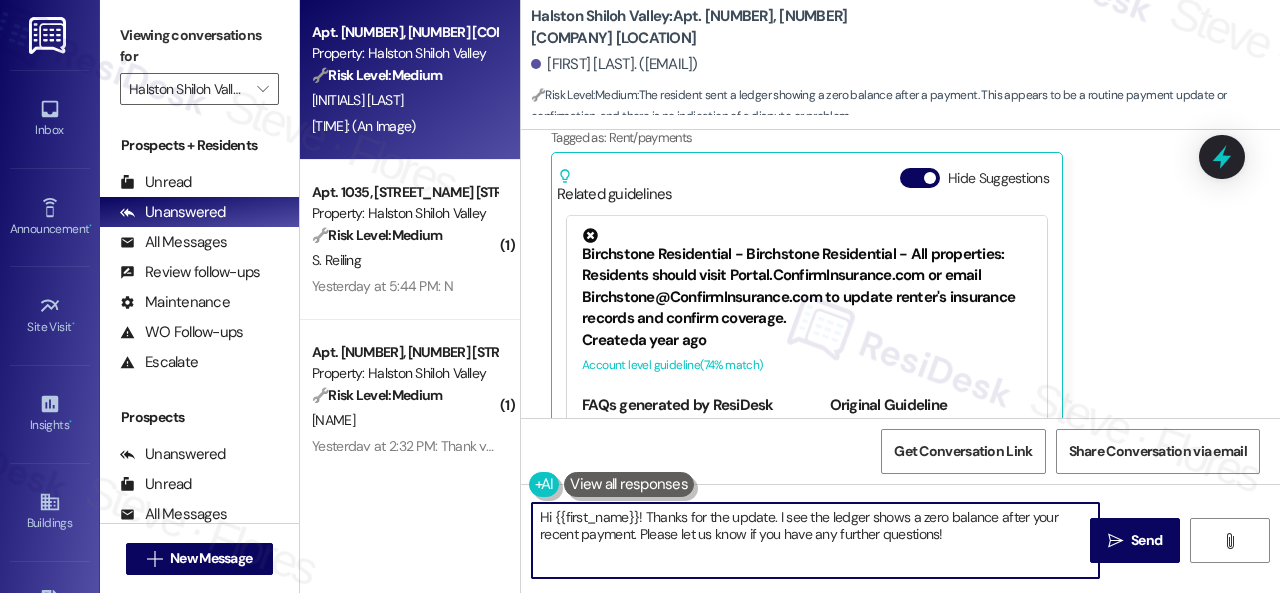 drag, startPoint x: 783, startPoint y: 514, endPoint x: 1014, endPoint y: 546, distance: 233.20592 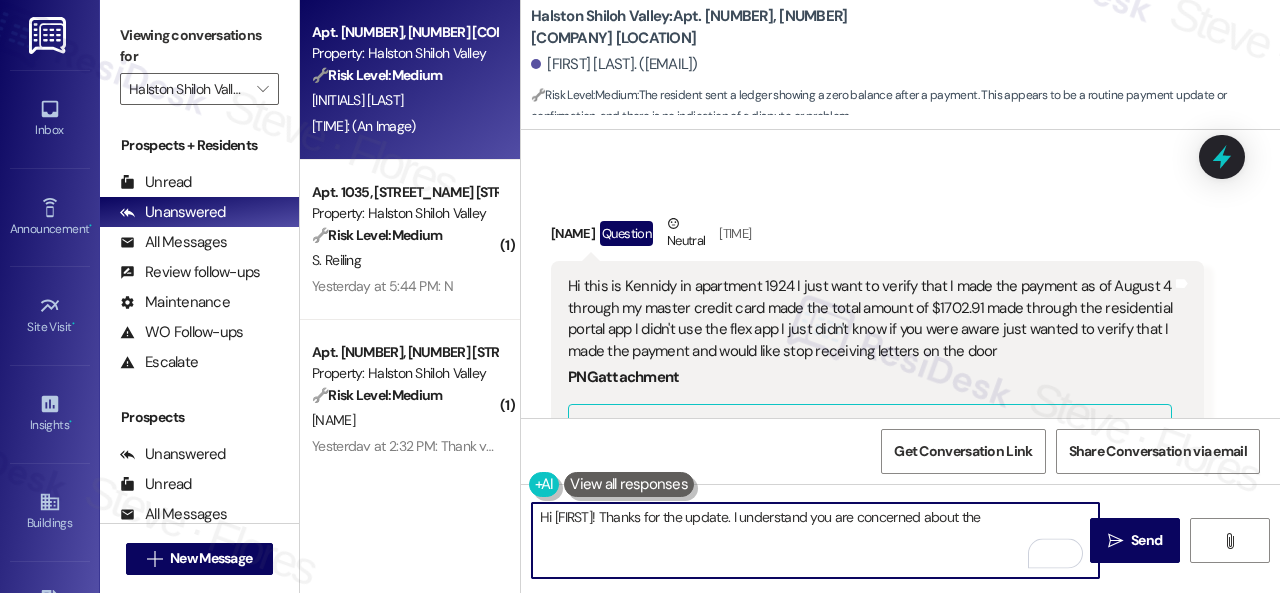 scroll, scrollTop: 7620, scrollLeft: 0, axis: vertical 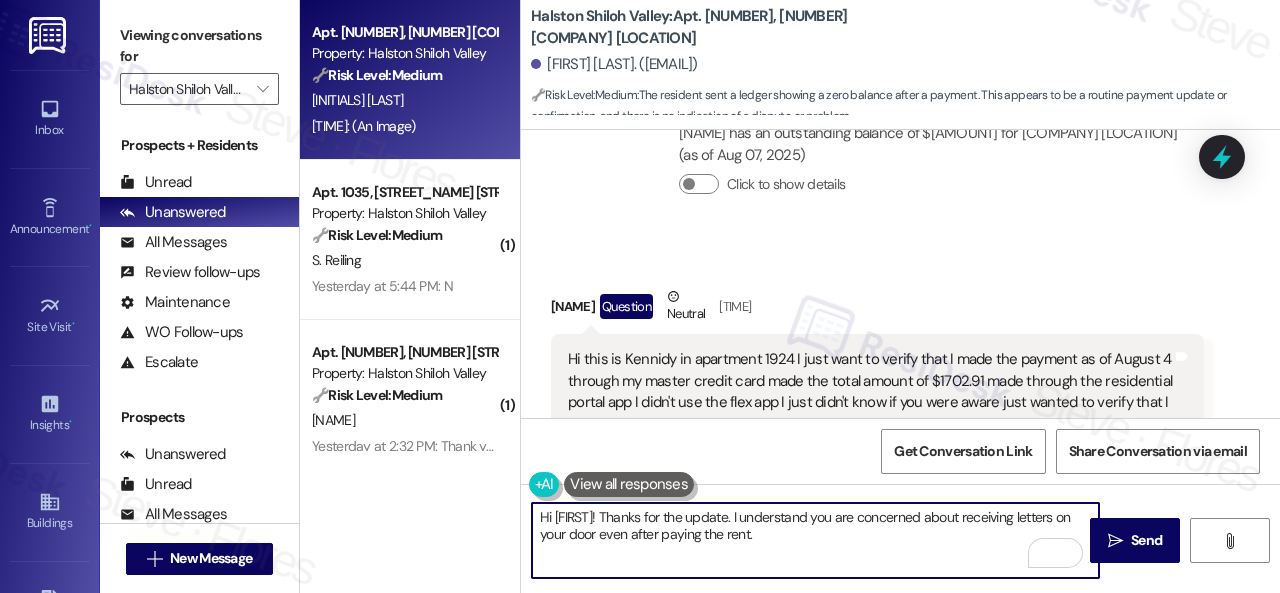 click on "Collections Status Yesterday at 1:56 AM Kennidy Colomb has an outstanding balance of $0 for Halston Shiloh Valley  (as of Aug 07, 2025) Click to show details" at bounding box center (877, 152) 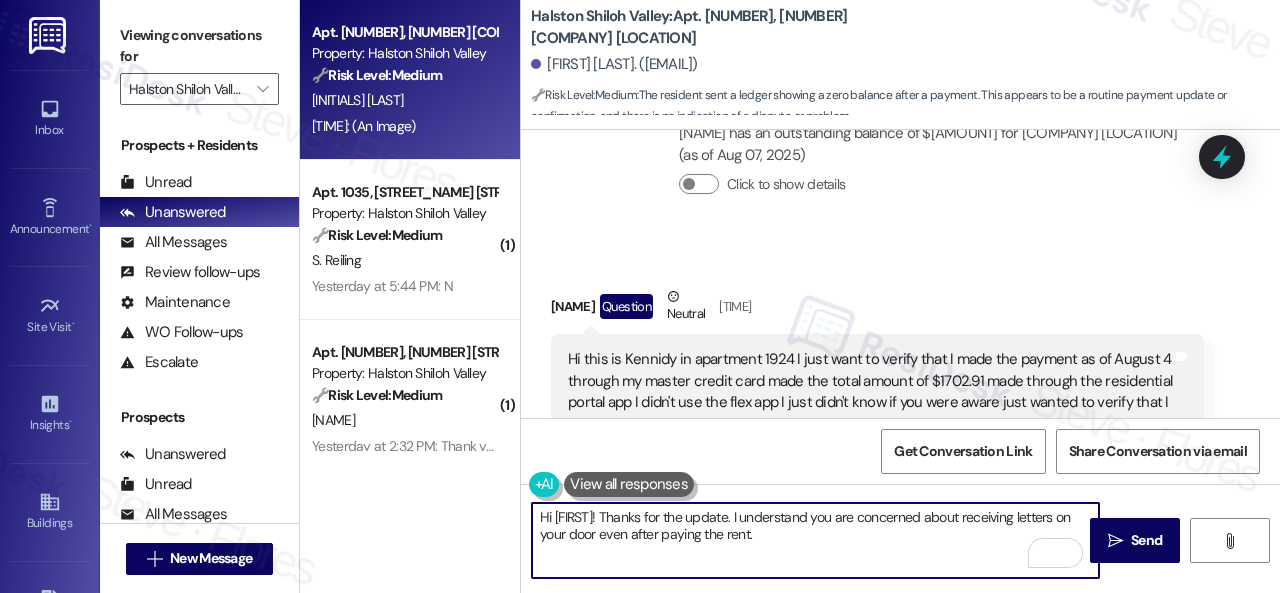 click on "Hi [FIRST]! Thanks for the update. I understand you are concerned about receiving letters on your door even after paying the rent." at bounding box center (815, 540) 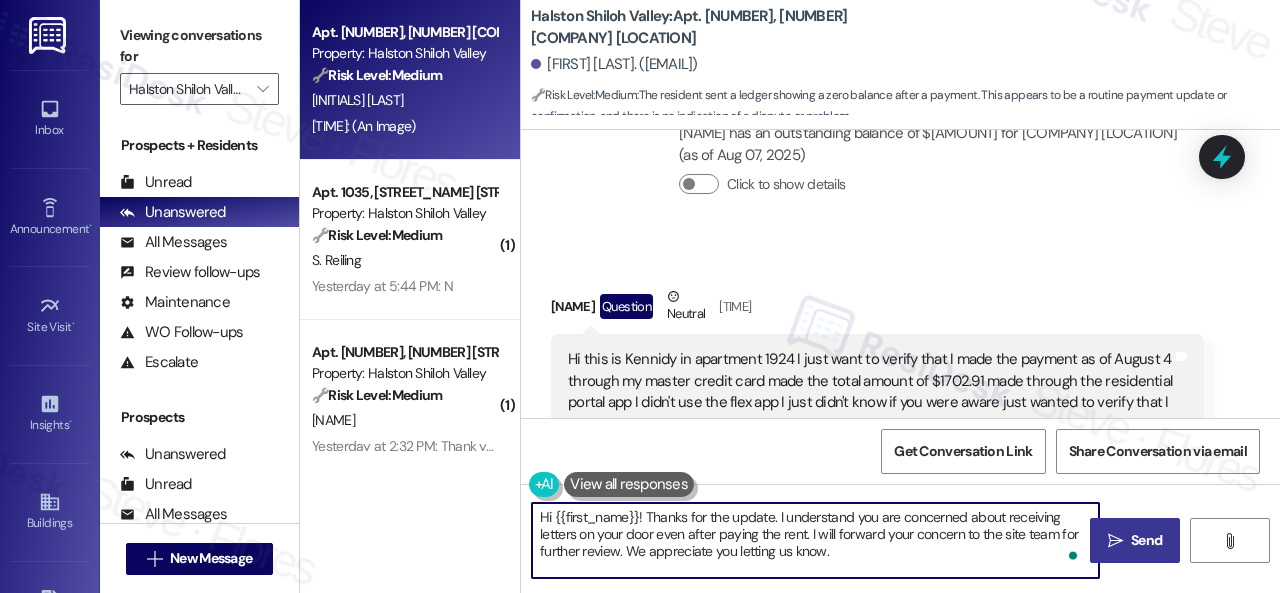 type on "Hi {{first_name}}! Thanks for the update. I understand you are concerned about receiving letters on your door even after paying the rent. I will forward your concern to the site team for further review. We appreciate you letting us know." 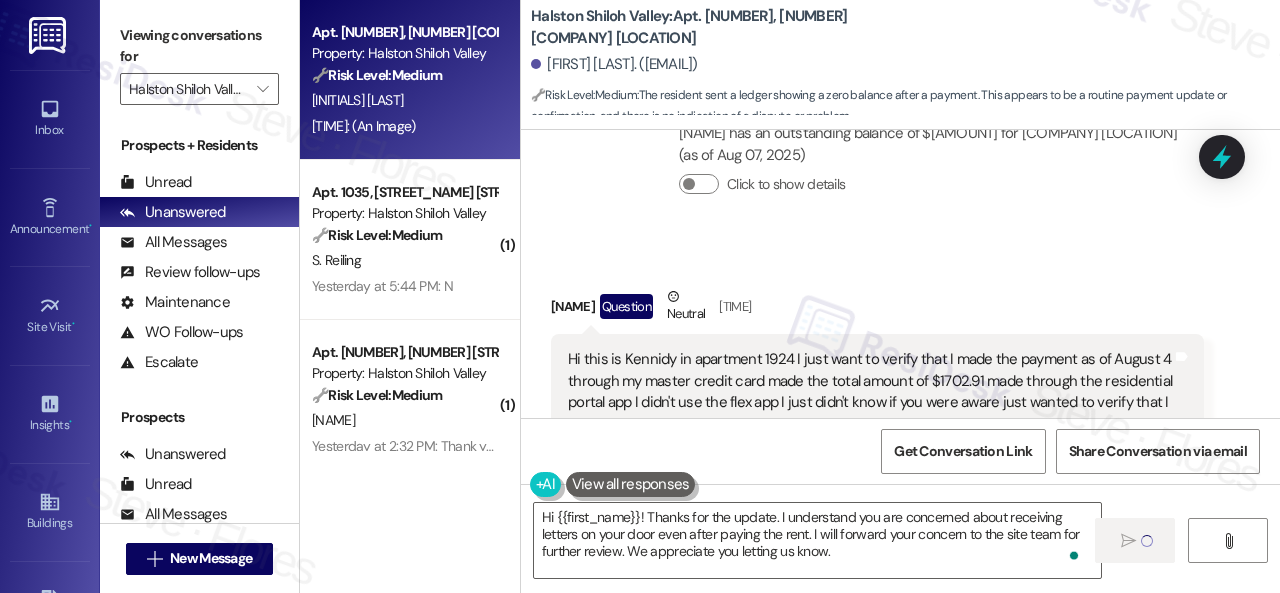 type 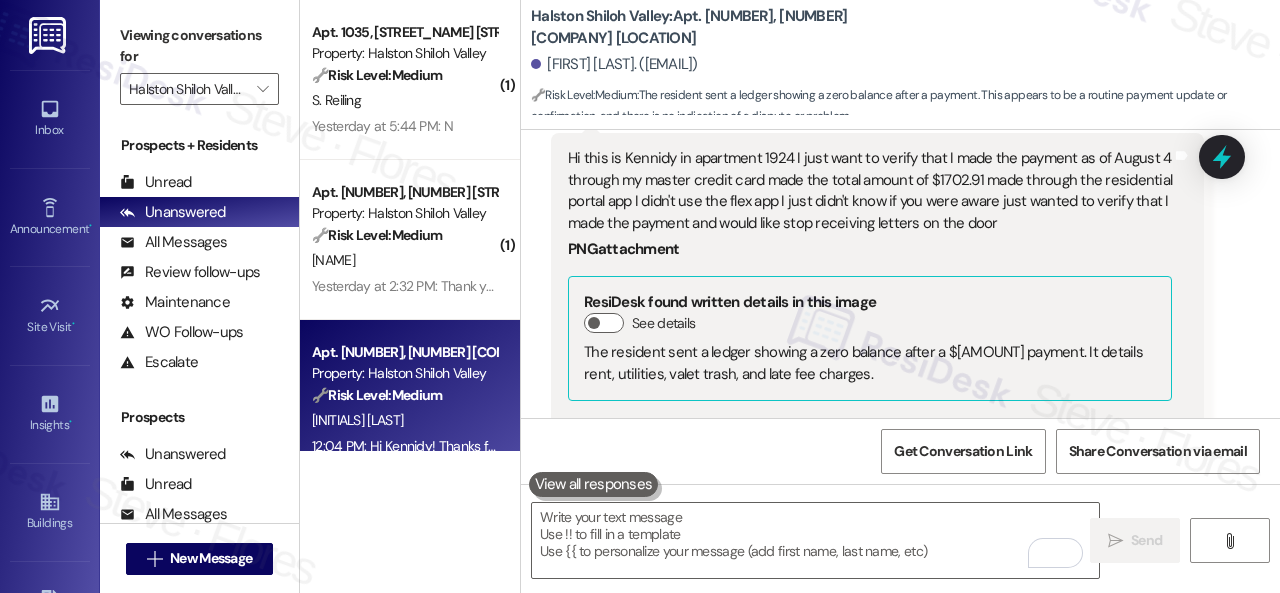 scroll, scrollTop: 7819, scrollLeft: 0, axis: vertical 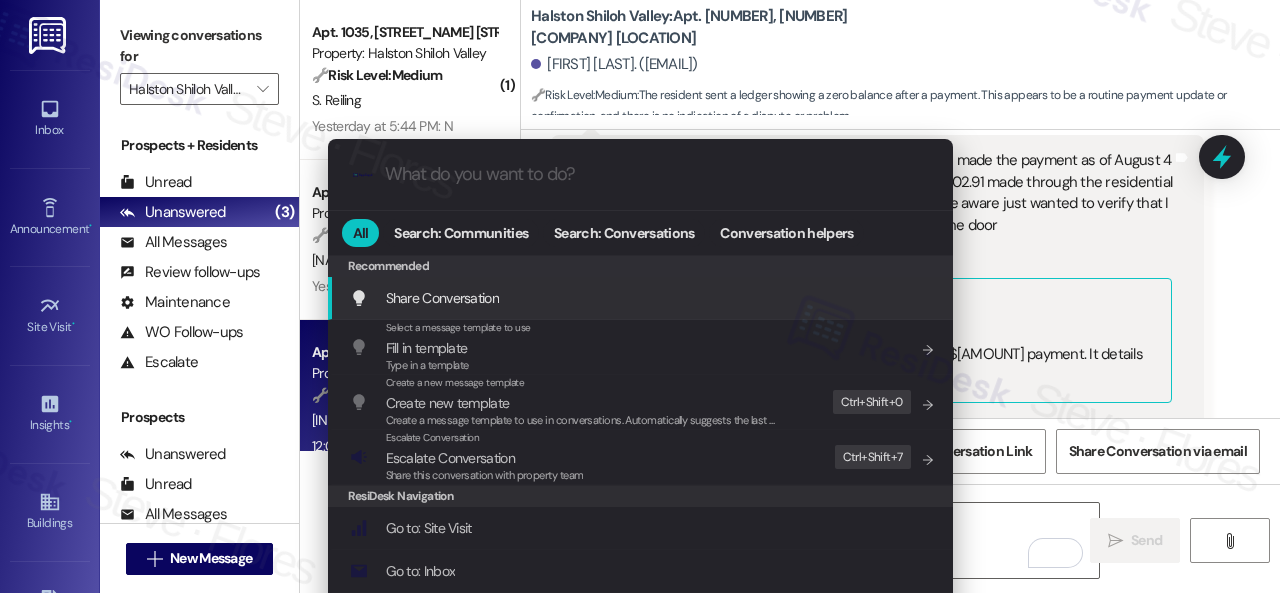type on "e" 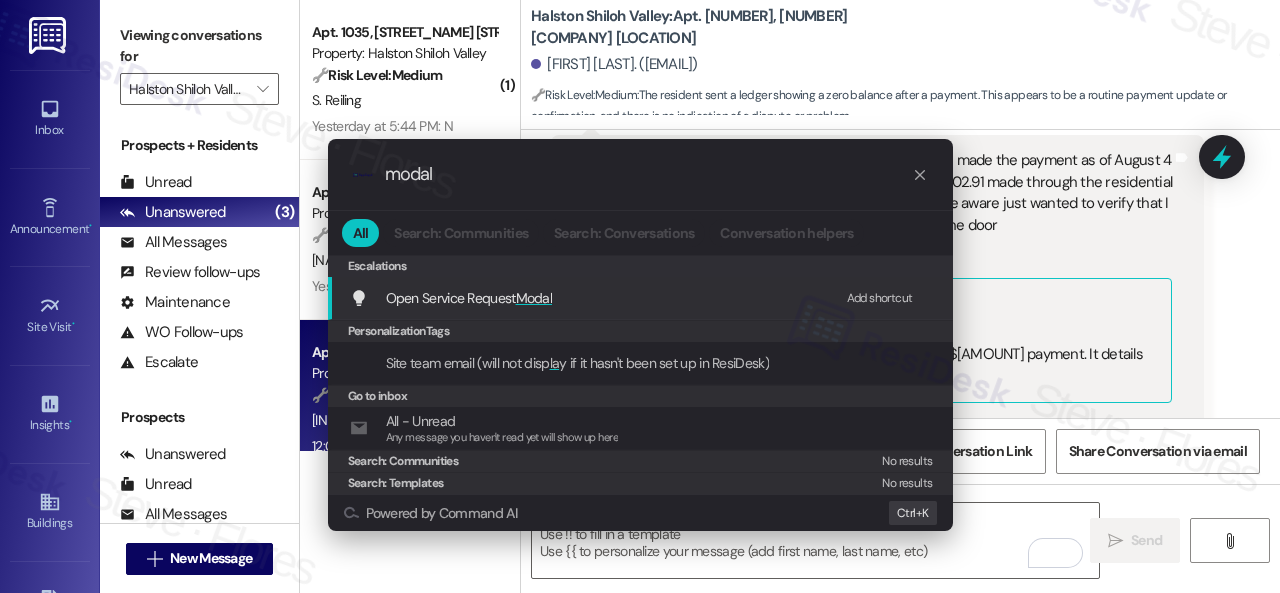 click on "Add shortcut" at bounding box center [880, 298] 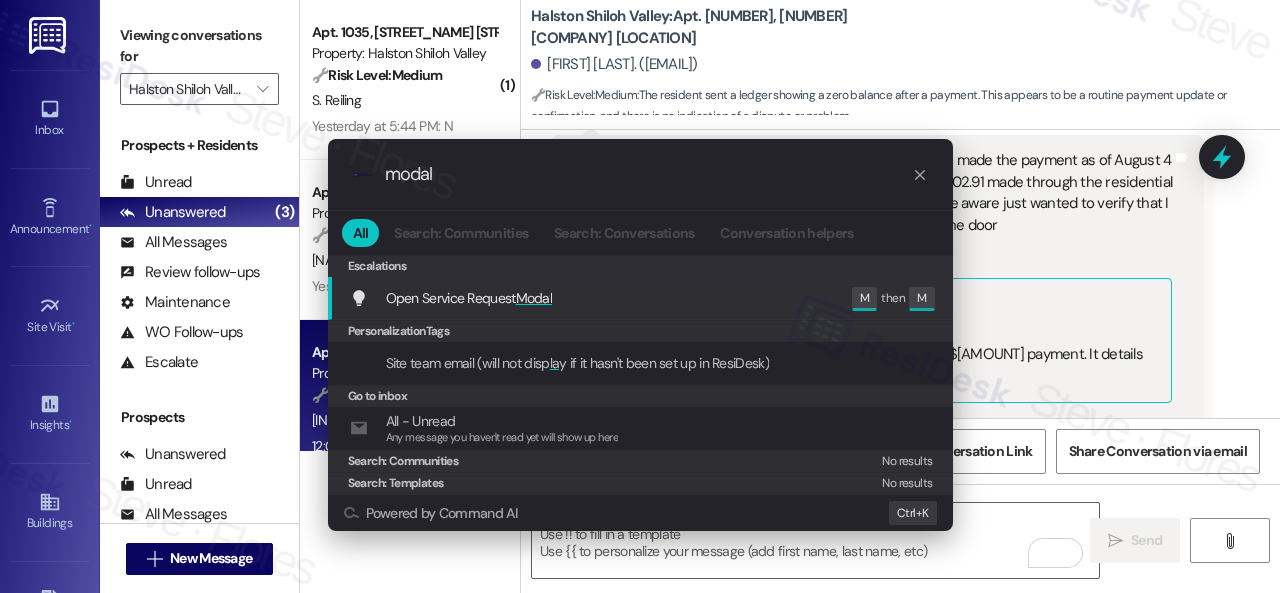 drag, startPoint x: 466, startPoint y: 175, endPoint x: 188, endPoint y: 167, distance: 278.11508 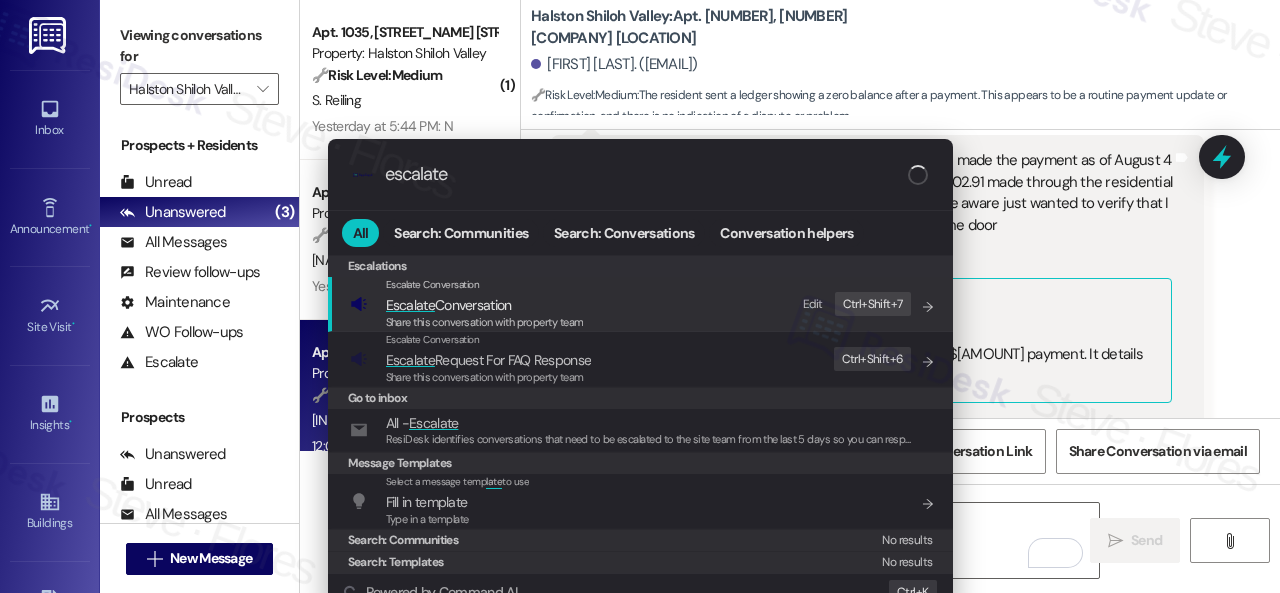 type on "escalate" 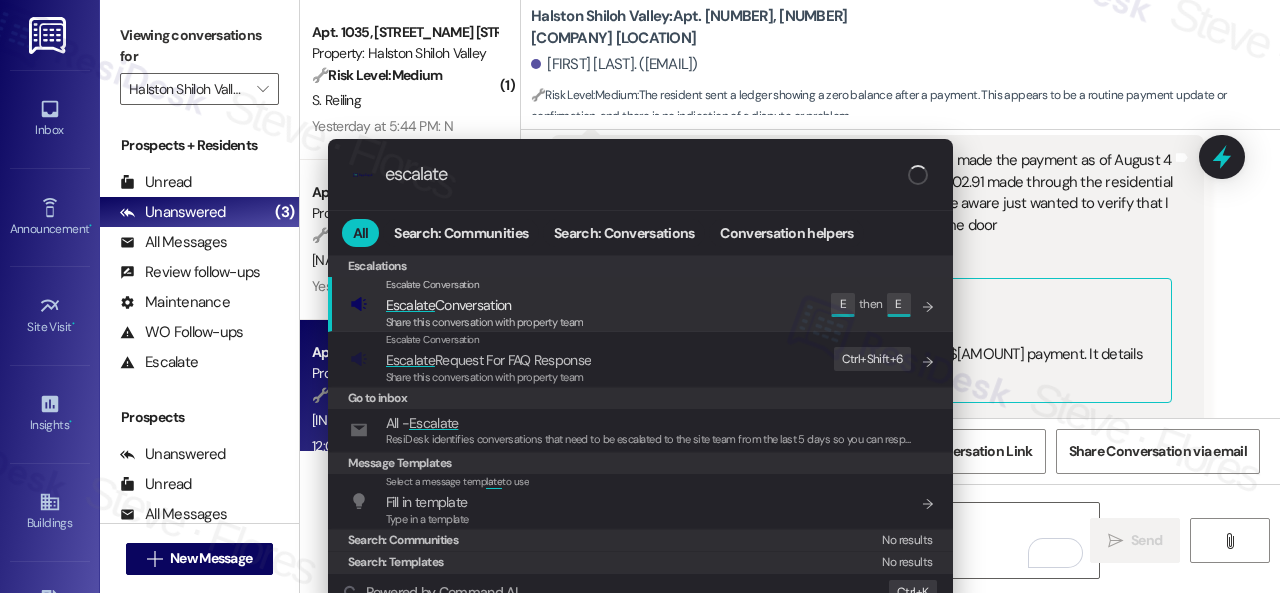 click 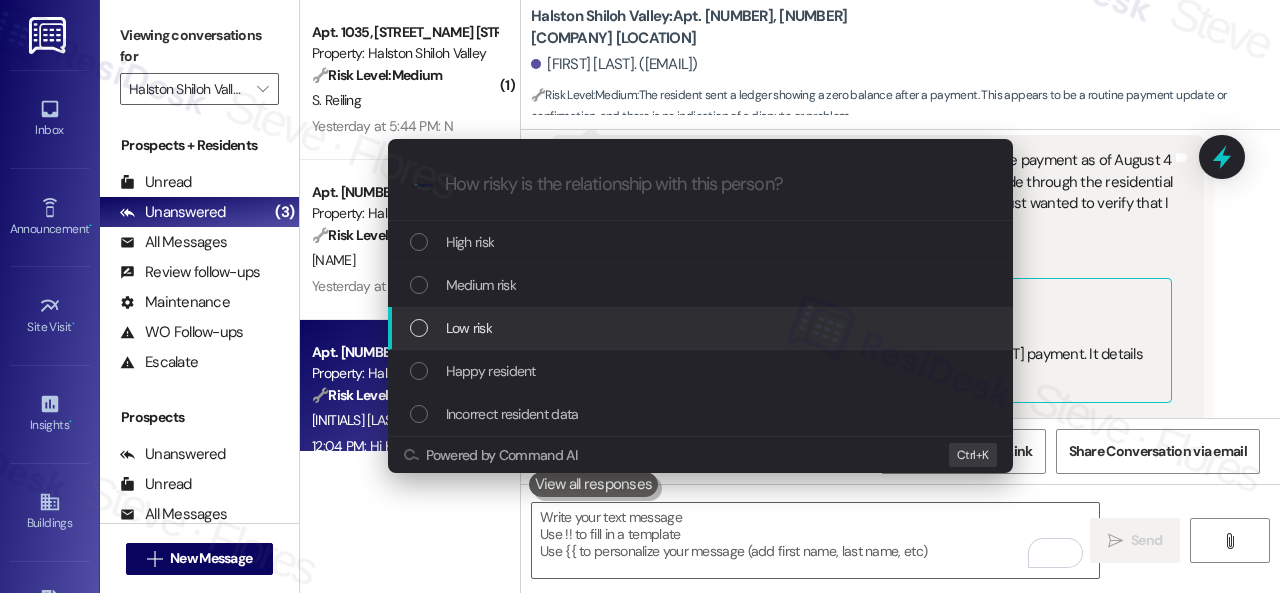 click on "Low risk" at bounding box center [469, 328] 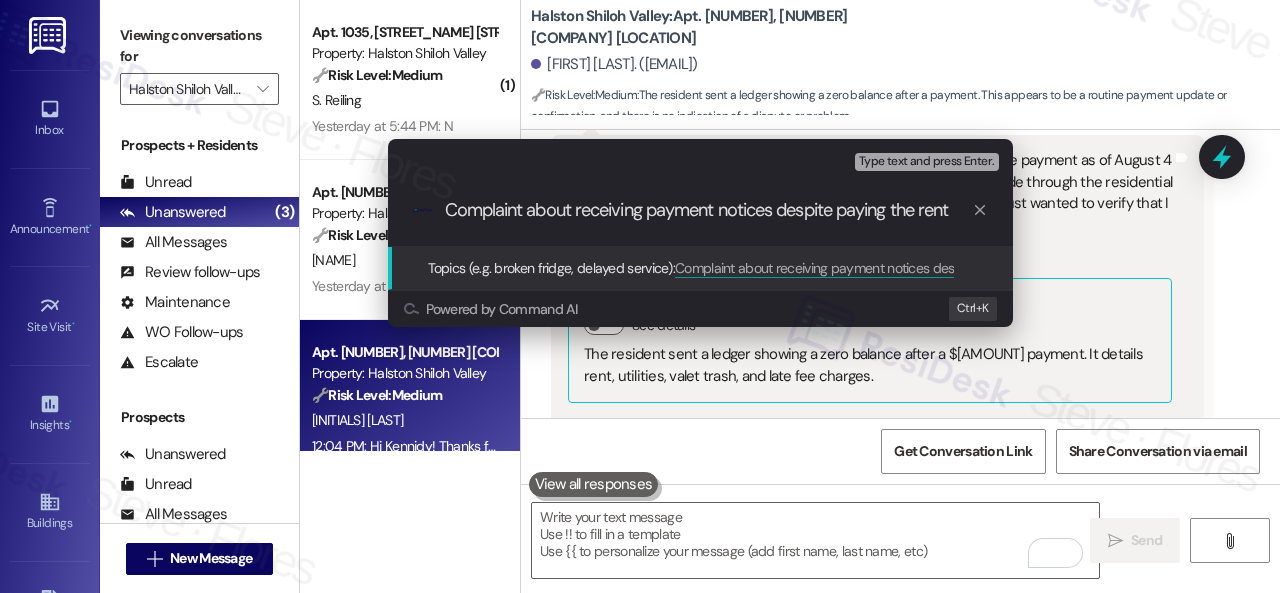 type on "Complaint about receiving payment notices despite paying the rent." 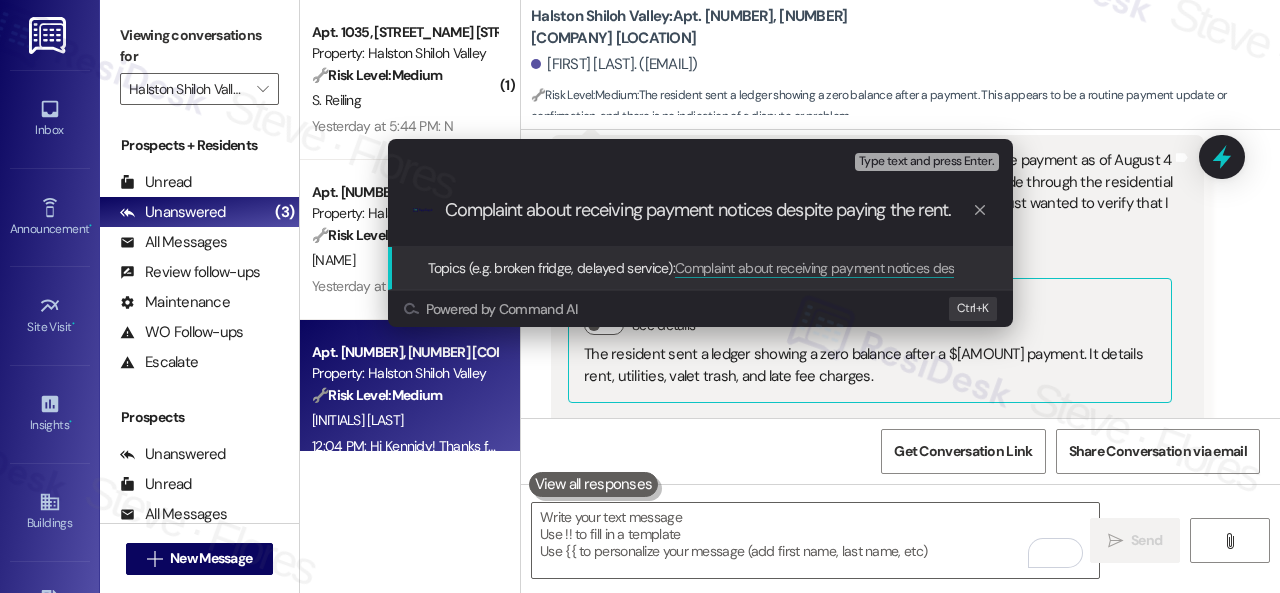 type 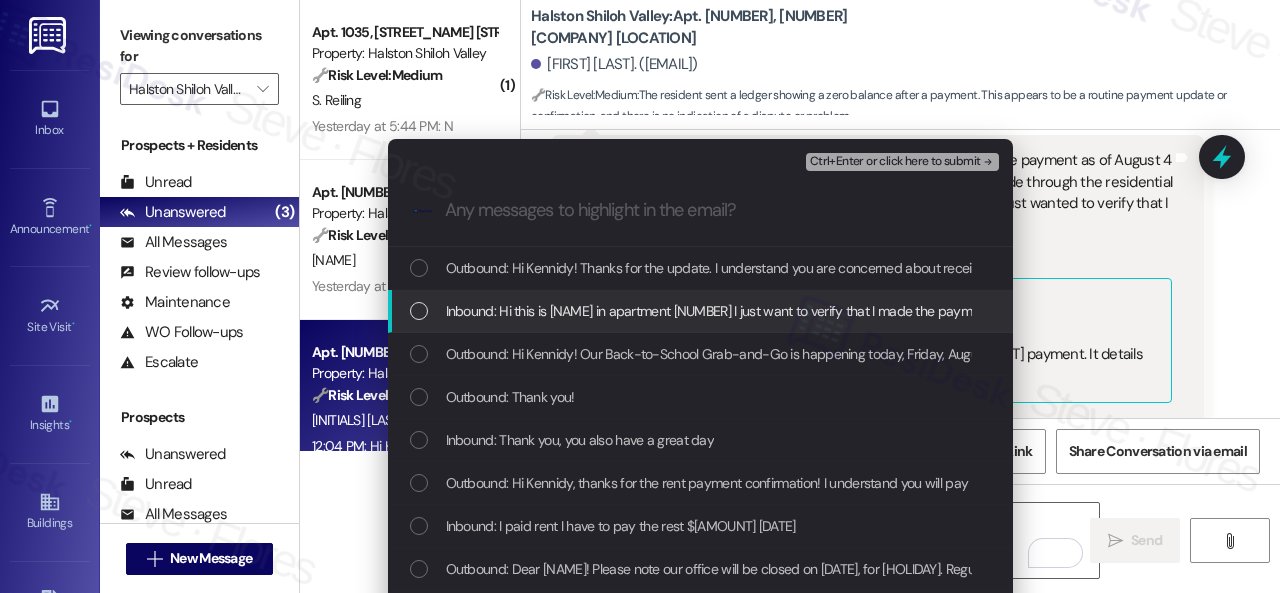 click on "Inbound: Hi this is [NAME] in apartment [NUMBER] I just want to verify that I made the payment as of [DATE] through my master credit card made the total amount of $[AMOUNT] made through the residential portal app I didn't use the flex app I just didn't know if you were aware just wanted to verify that I made the payment and would like stop receiving letters on the door" at bounding box center [1520, 311] 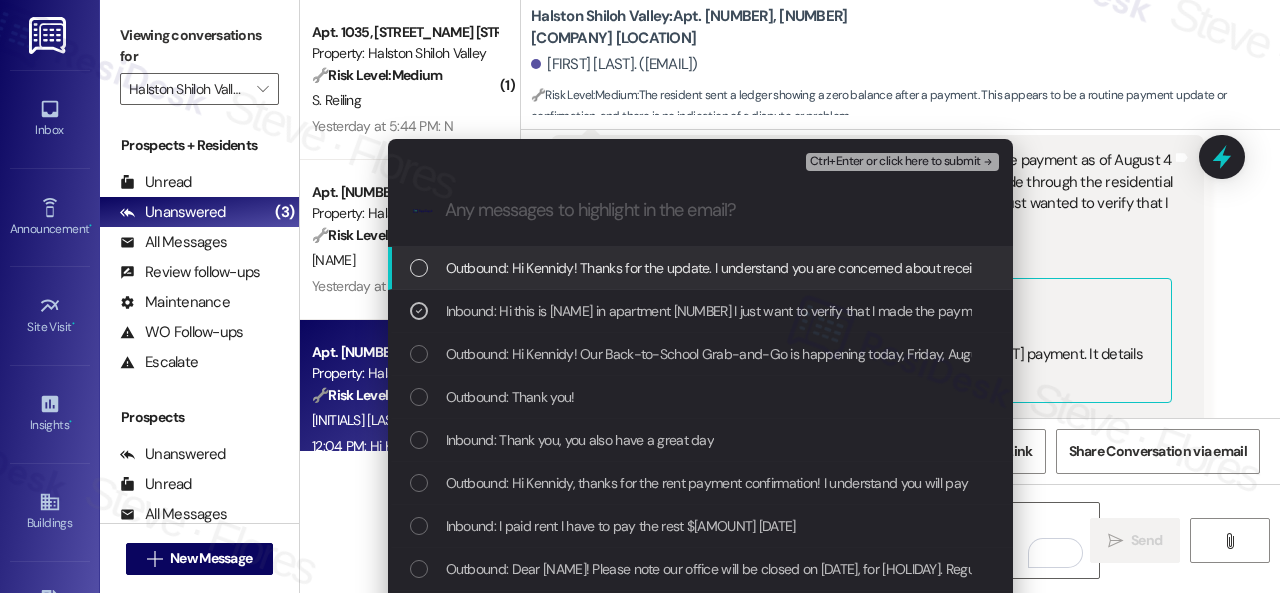 click on "Ctrl+Enter or click here to submit" at bounding box center [895, 162] 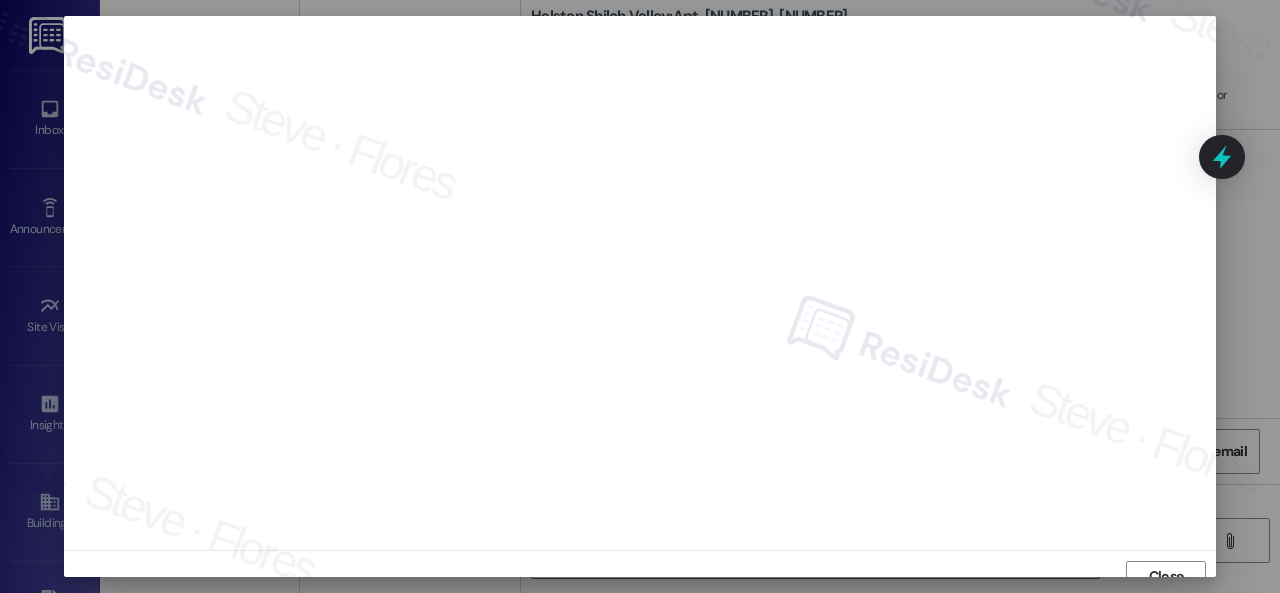 scroll, scrollTop: 15, scrollLeft: 0, axis: vertical 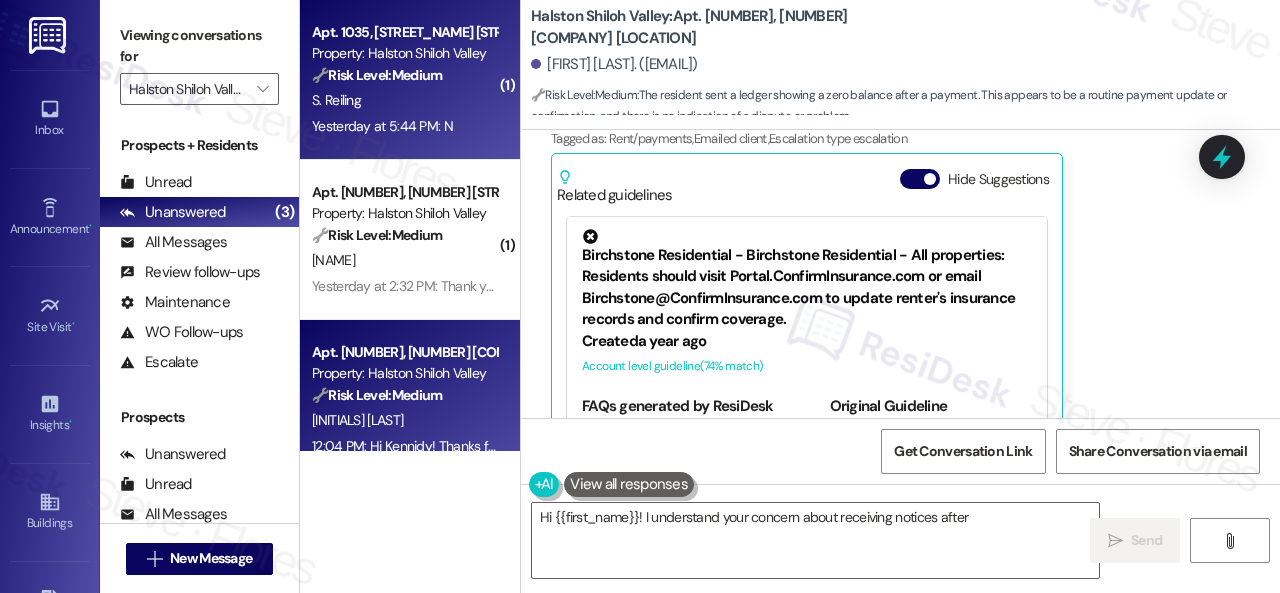 type on "Hi {{first_name}}! I understand your concern about receiving notices after paying" 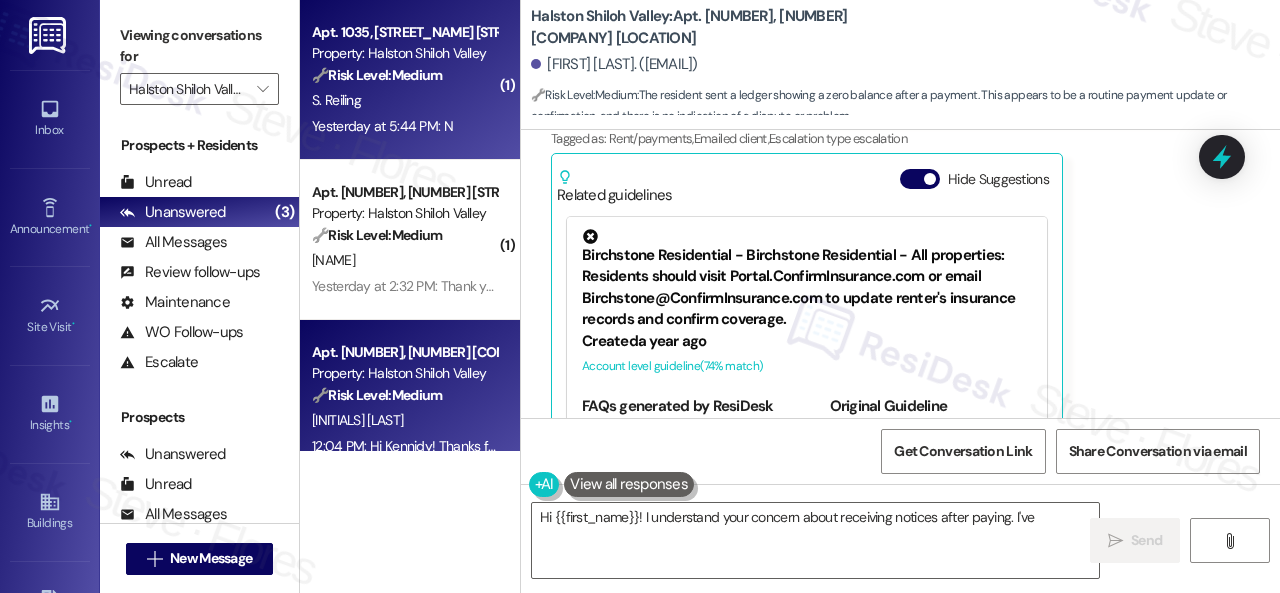 click on "S. Reiling" at bounding box center [404, 100] 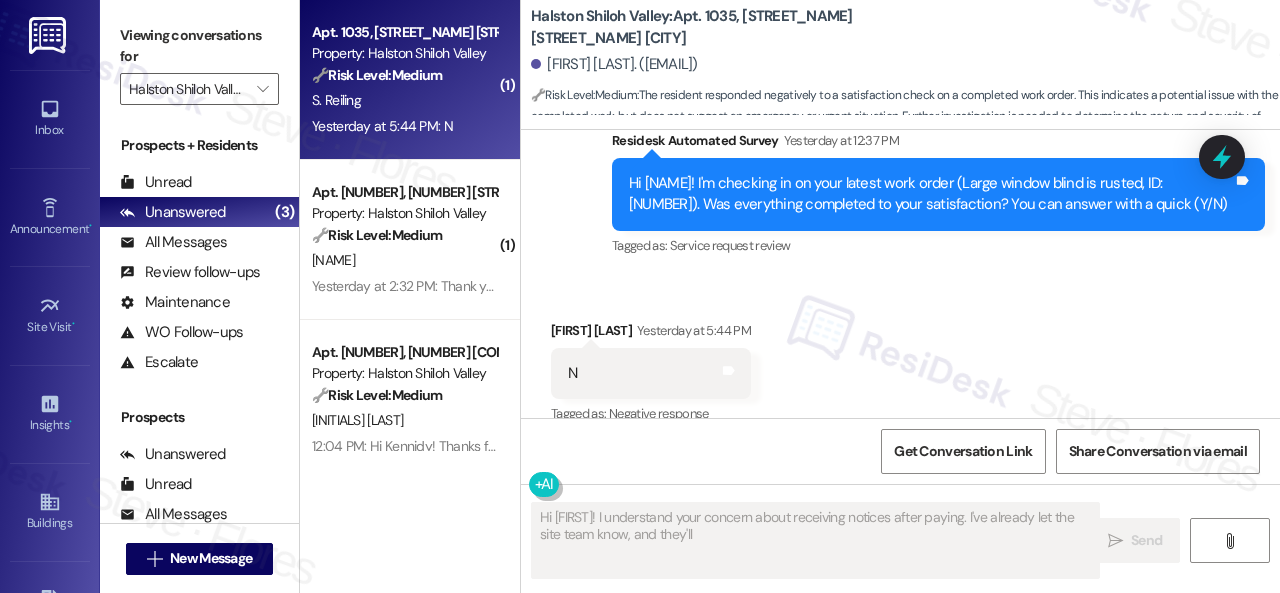 scroll, scrollTop: 3751, scrollLeft: 0, axis: vertical 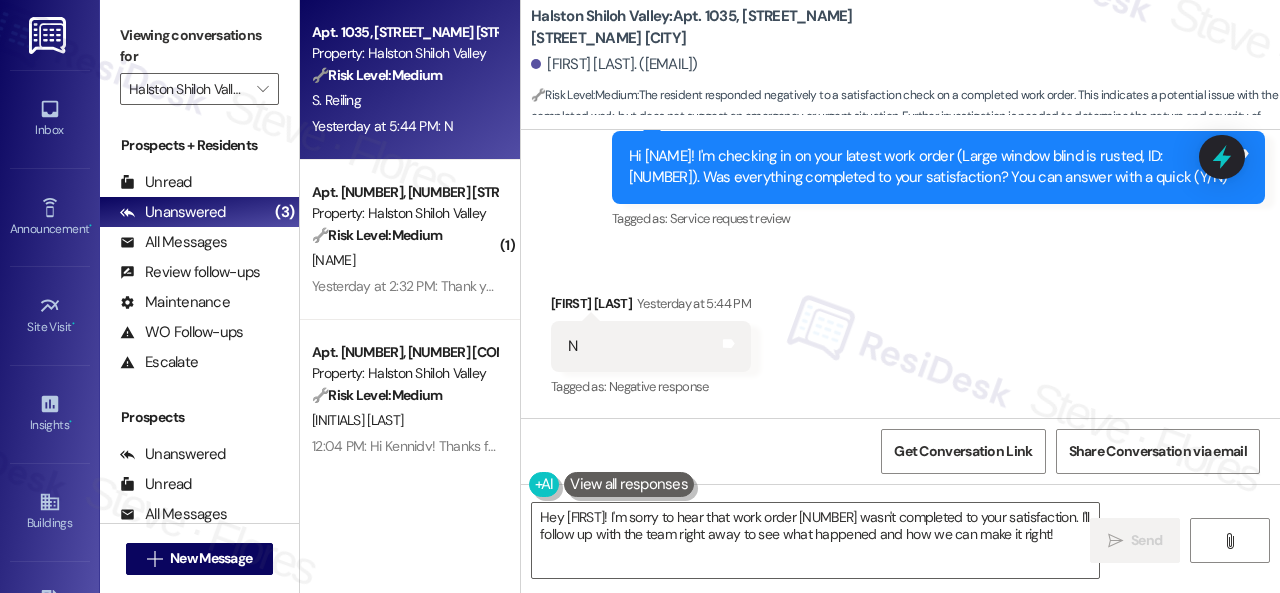 click on "Received via SMS Stefanie Reiling Yesterday at 5:44 PM N  Tags and notes Tagged as:   Negative response Click to highlight conversations about Negative response" at bounding box center [651, 347] 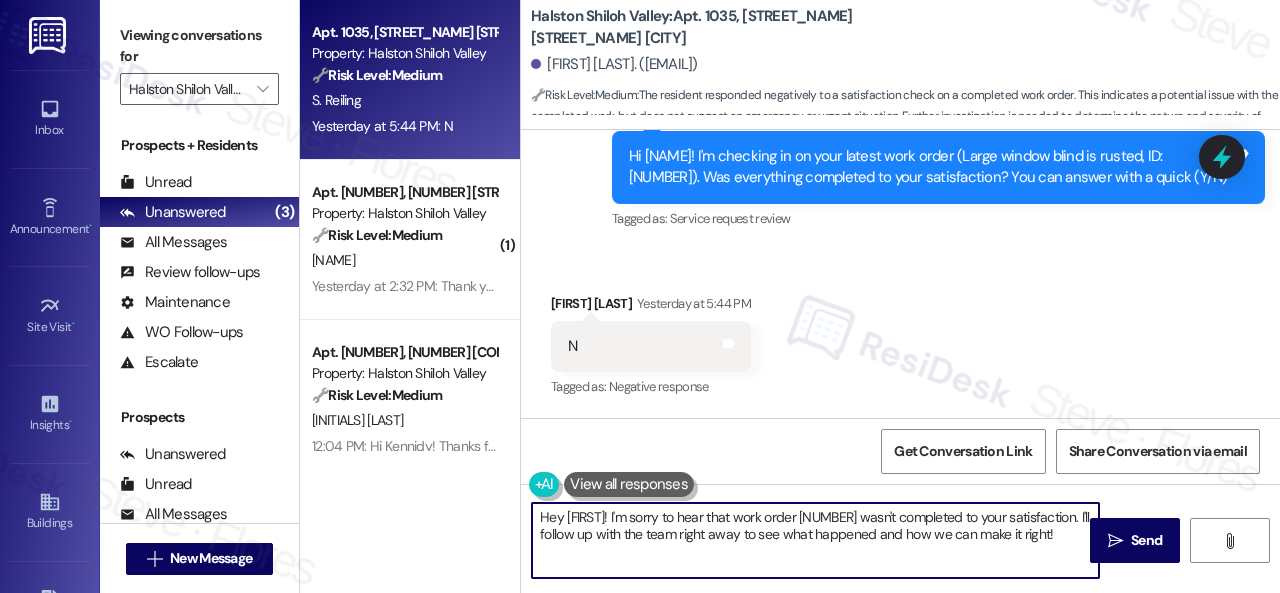 drag, startPoint x: 547, startPoint y: 505, endPoint x: 526, endPoint y: 495, distance: 23.259407 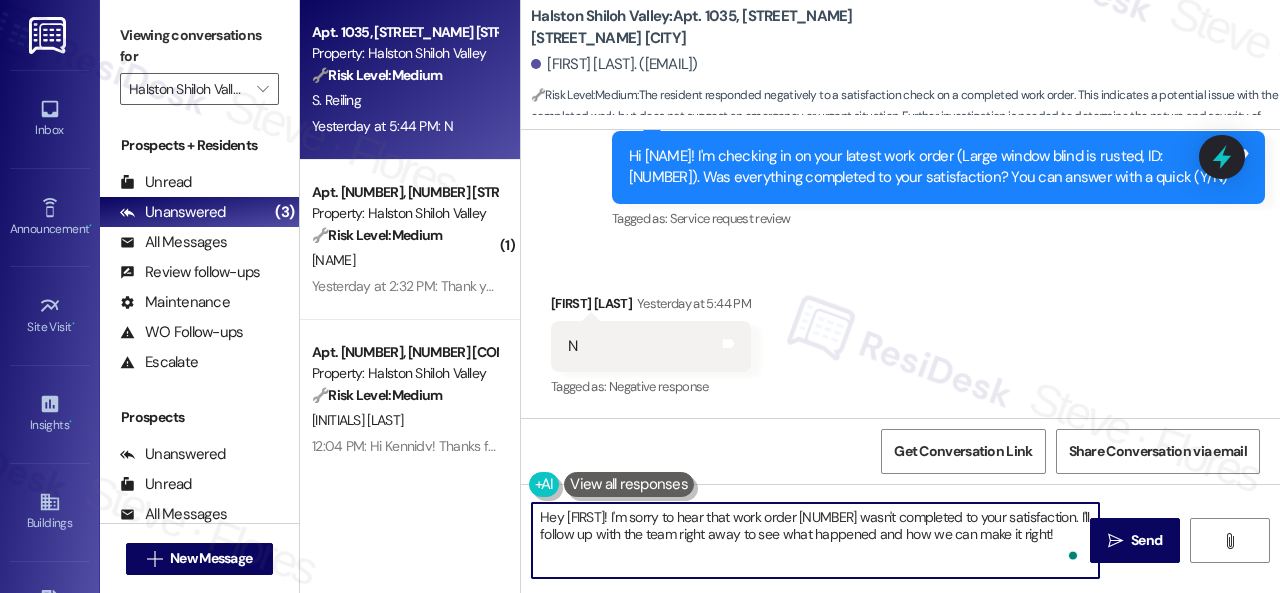 paste on "I'm sorry that the work order wasn't completed to your satisfaction. Can you please provide more details about what went wrong or what needs to be addressed?" 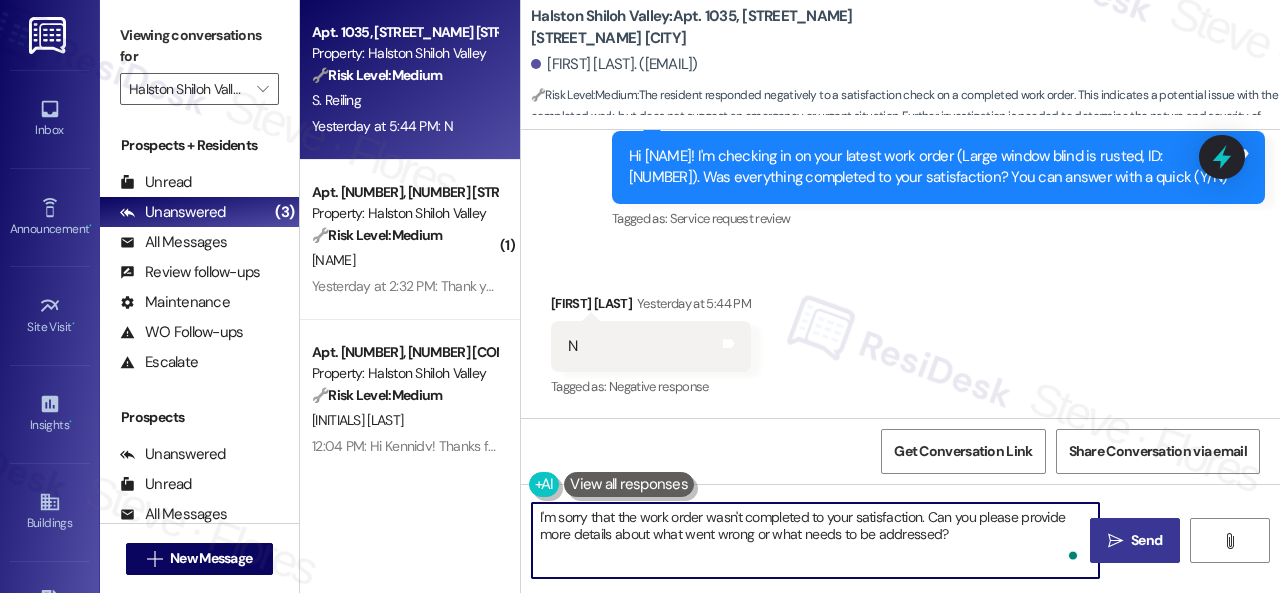 type on "I'm sorry that the work order wasn't completed to your satisfaction. Can you please provide more details about what went wrong or what needs to be addressed?" 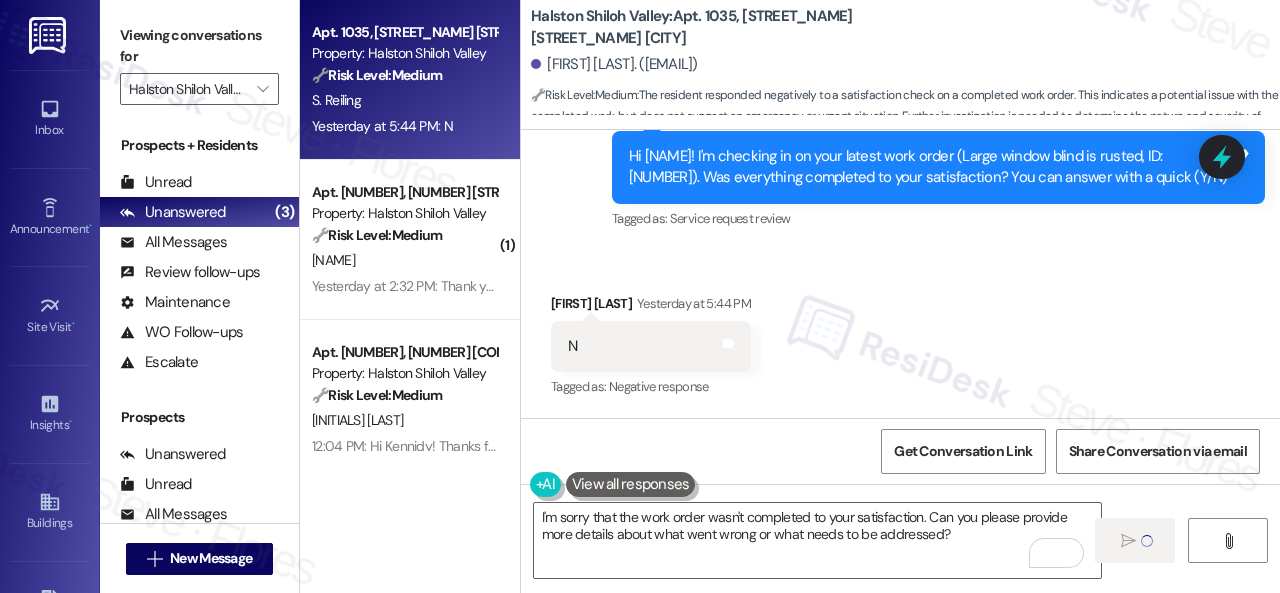 type 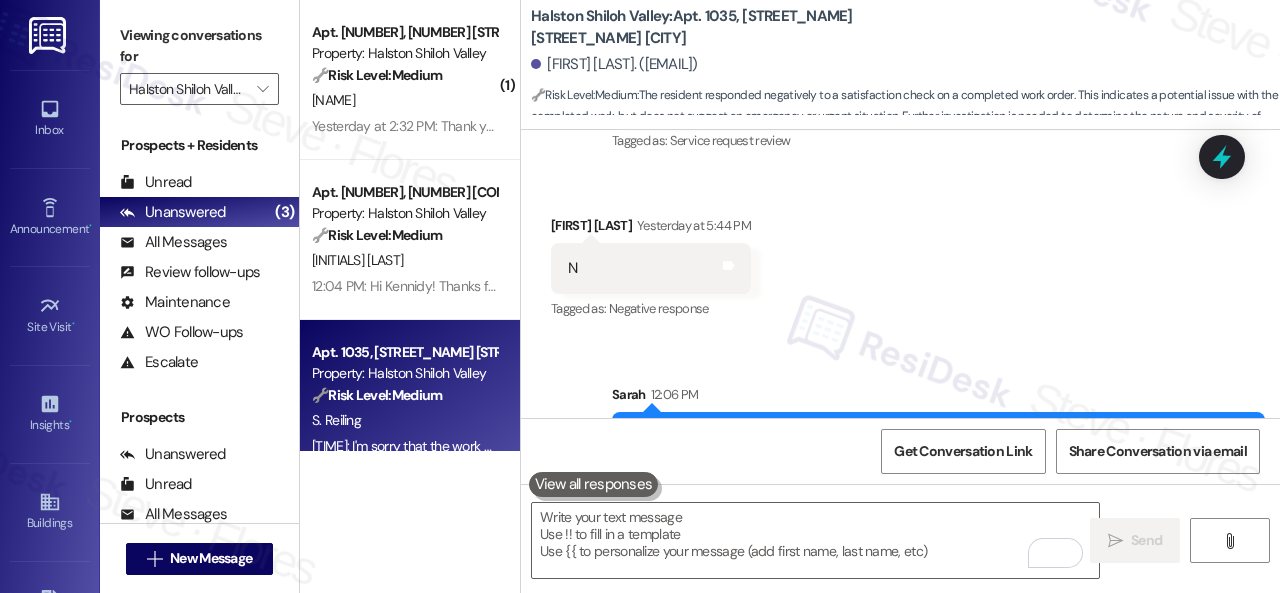 scroll, scrollTop: 3913, scrollLeft: 0, axis: vertical 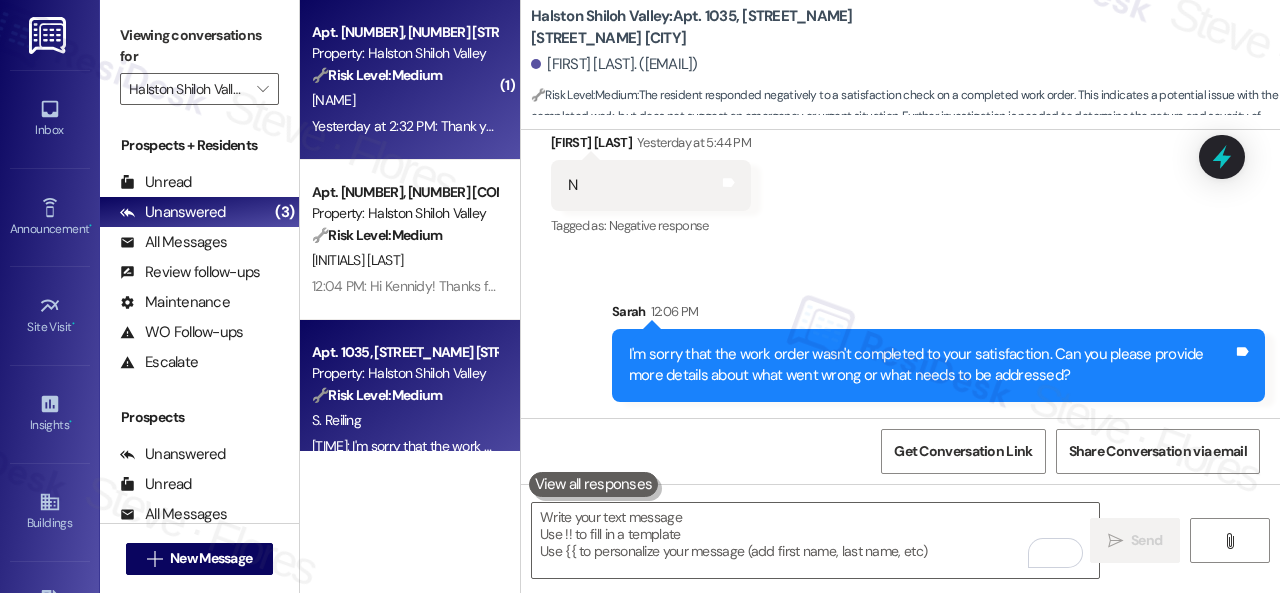 click on "[NAME]" at bounding box center [404, 100] 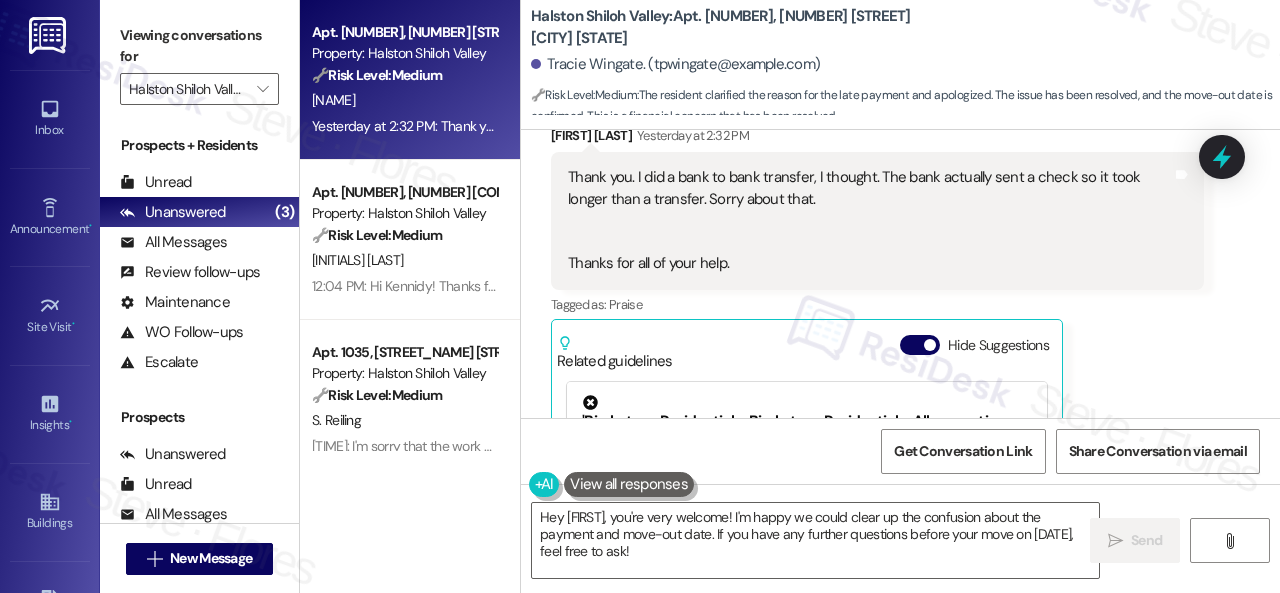 scroll, scrollTop: 8734, scrollLeft: 0, axis: vertical 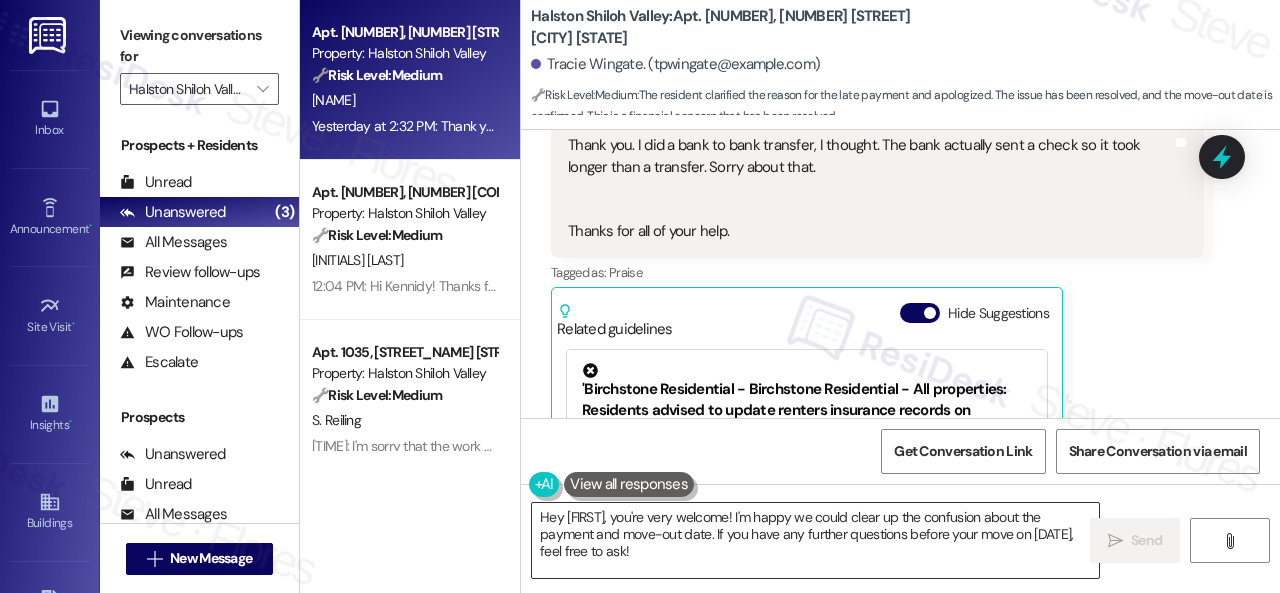 click on "Hey [FIRST], you're very welcome! I'm happy we could clear up the confusion about the payment and move-out date. If you have any further questions before your move on [DATE], feel free to ask!" at bounding box center [815, 540] 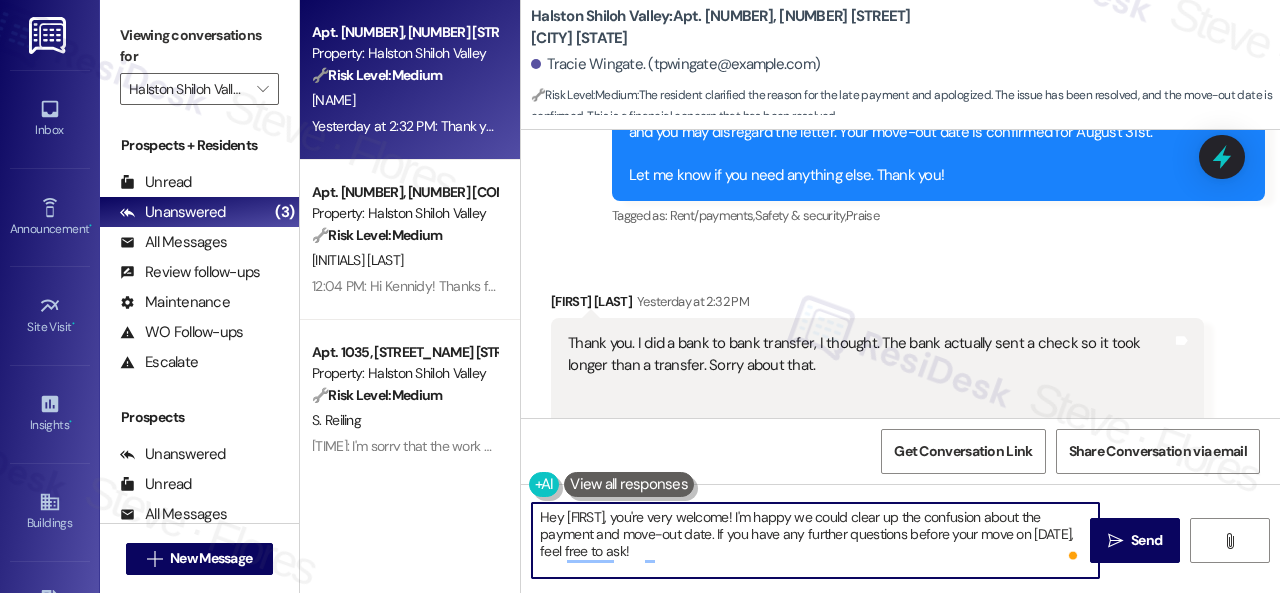 scroll, scrollTop: 8534, scrollLeft: 0, axis: vertical 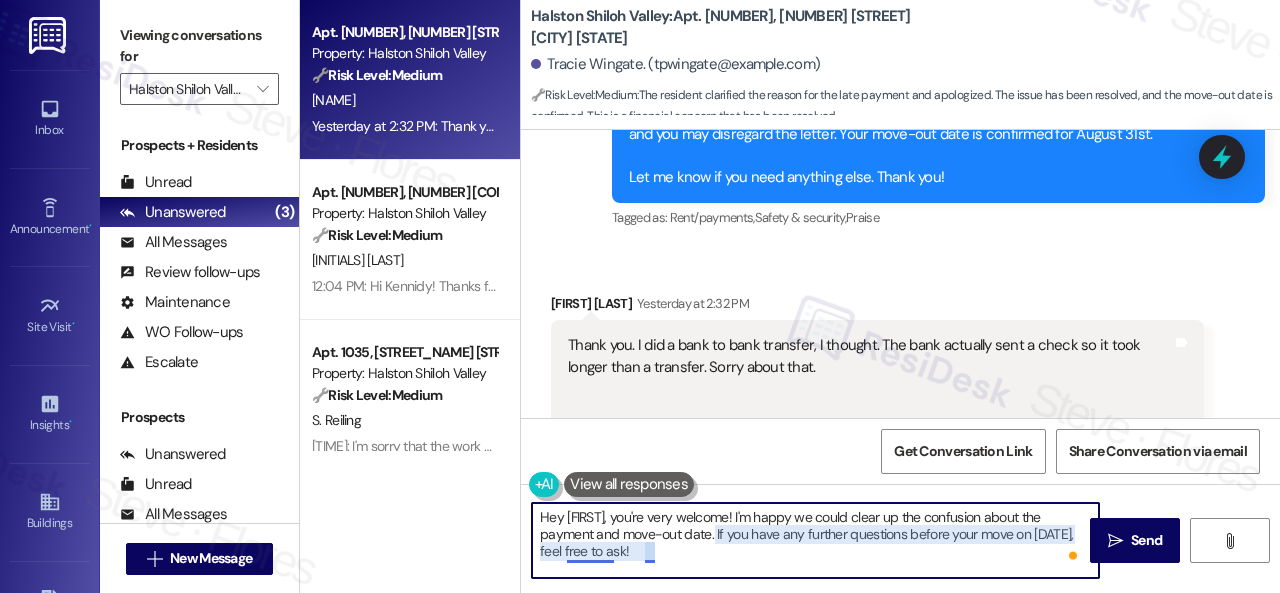 click on "Hey [FIRST], you're very welcome! I'm happy we could clear up the confusion about the payment and move-out date. If you have any further questions before your move on [DATE], feel free to ask!" at bounding box center (815, 540) 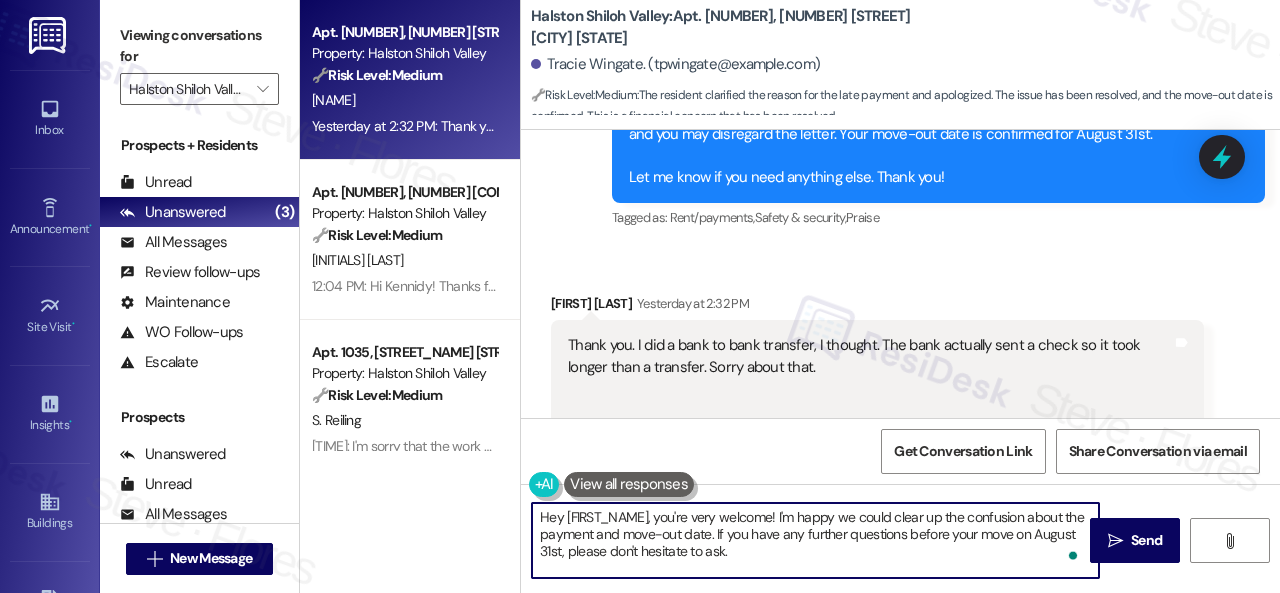click on "Hey [FIRST_NAME], you're very welcome! I'm happy we could clear up the confusion about the payment and move-out date. If you have any further questions before your move on August 31st, please don't hesitate to ask." at bounding box center [815, 540] 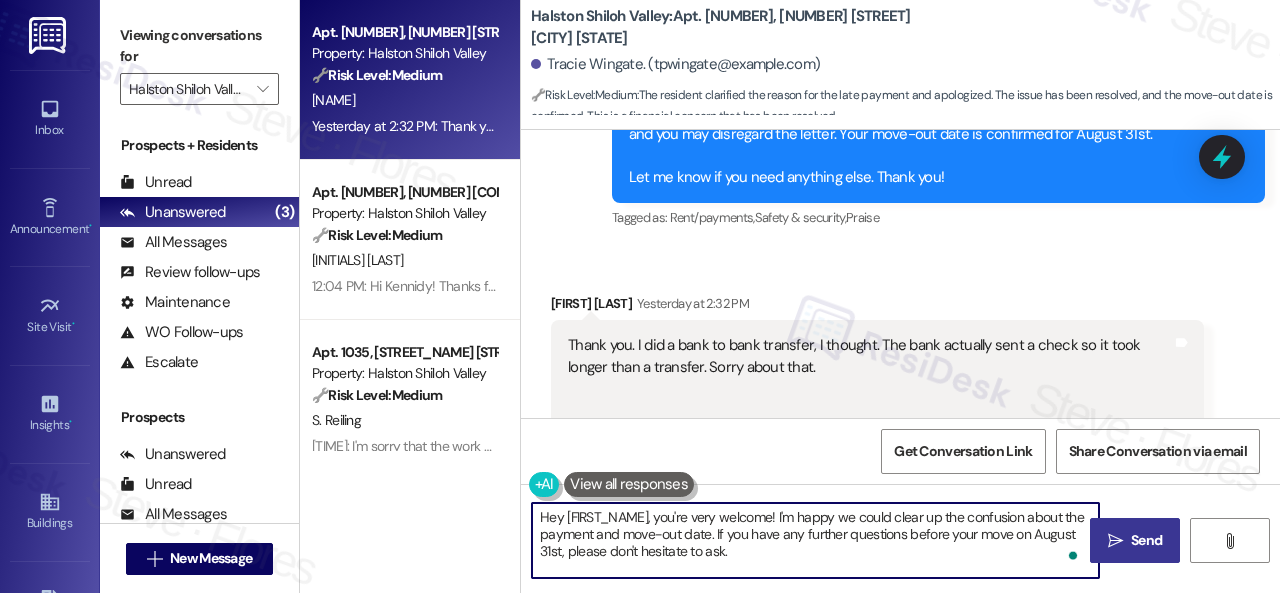 type on "Hey [FIRST_NAME], you're very welcome! I'm happy we could clear up the confusion about the payment and move-out date. If you have any further questions before your move on August 31st, please don't hesitate to ask." 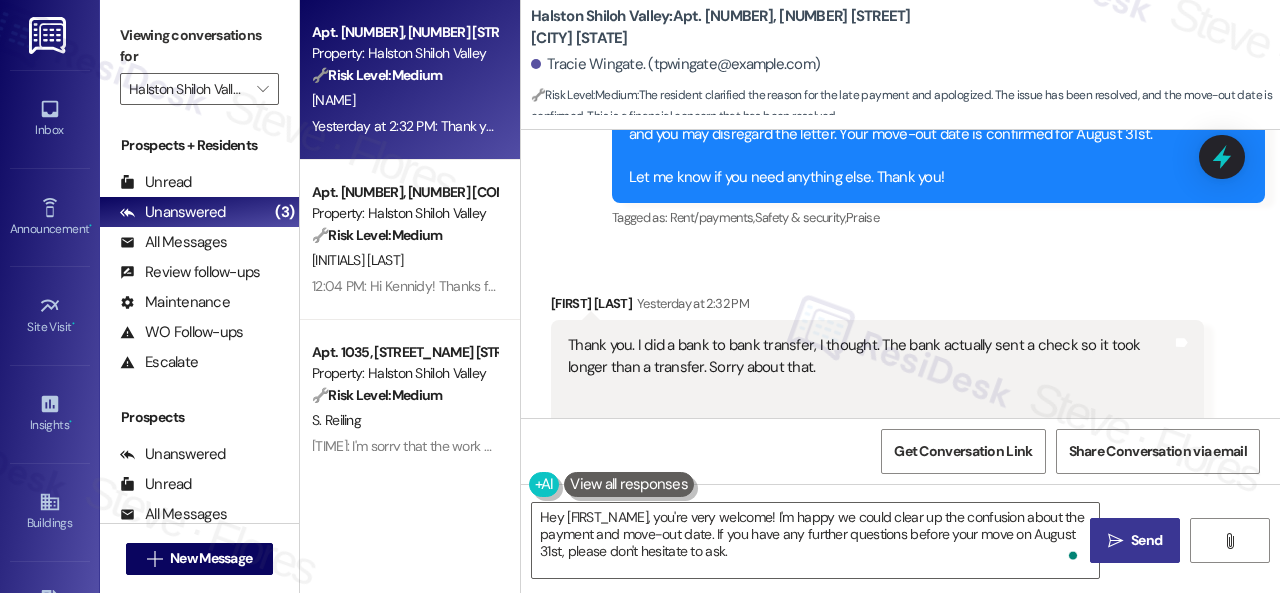 click on "Send" at bounding box center [1146, 540] 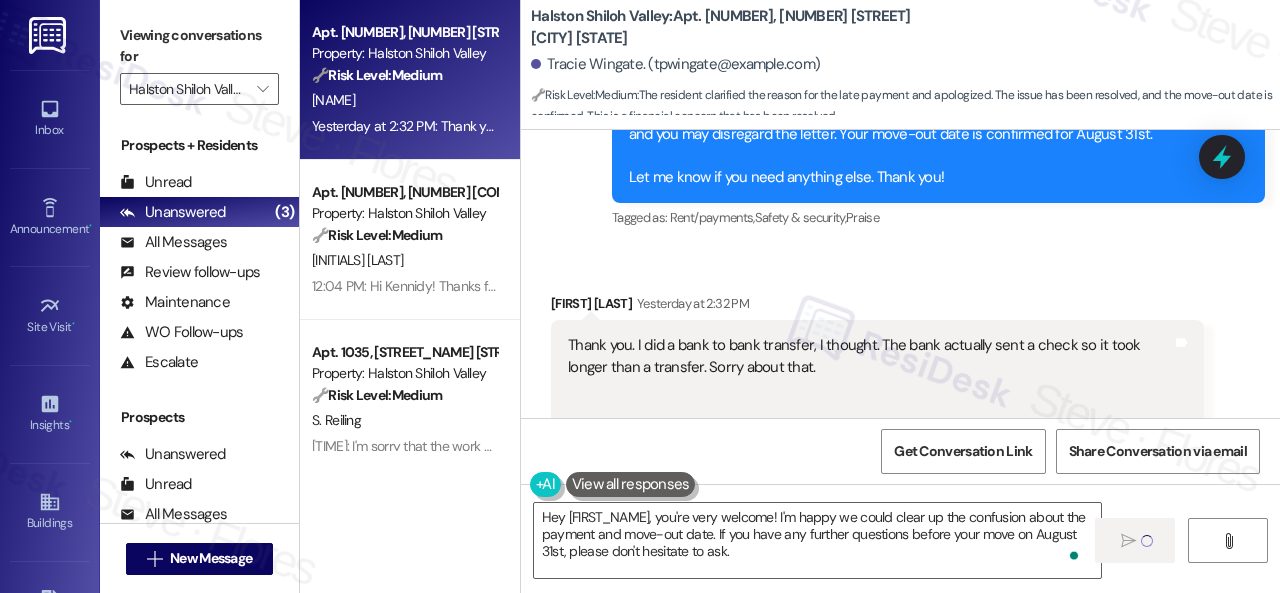 type 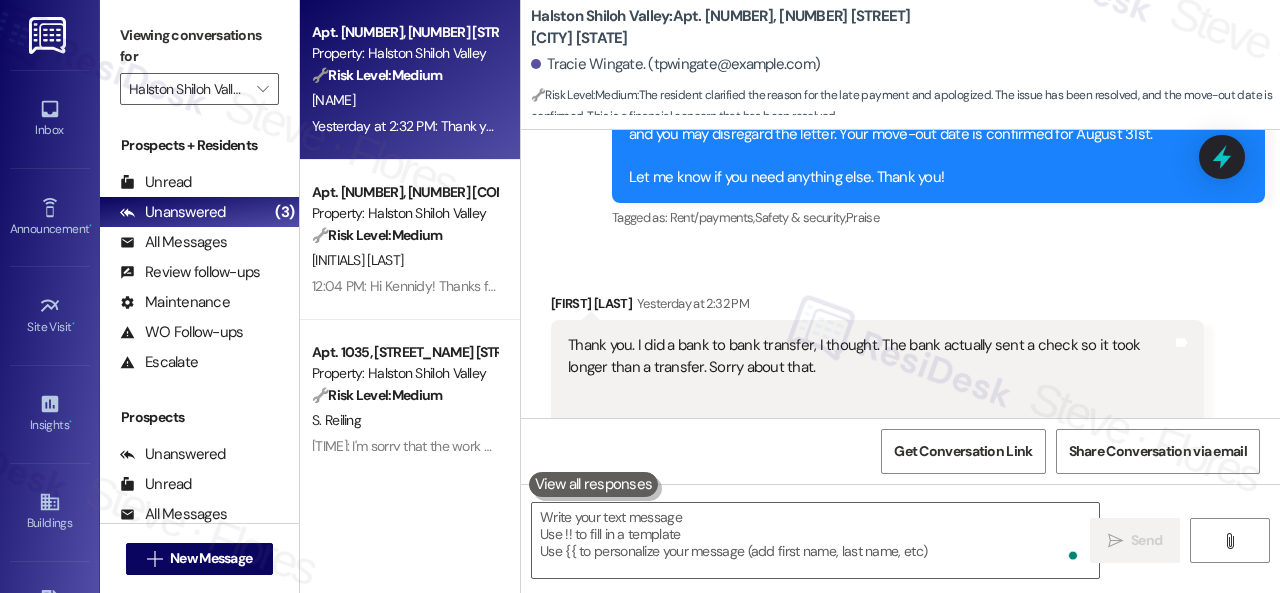 scroll, scrollTop: 8934, scrollLeft: 0, axis: vertical 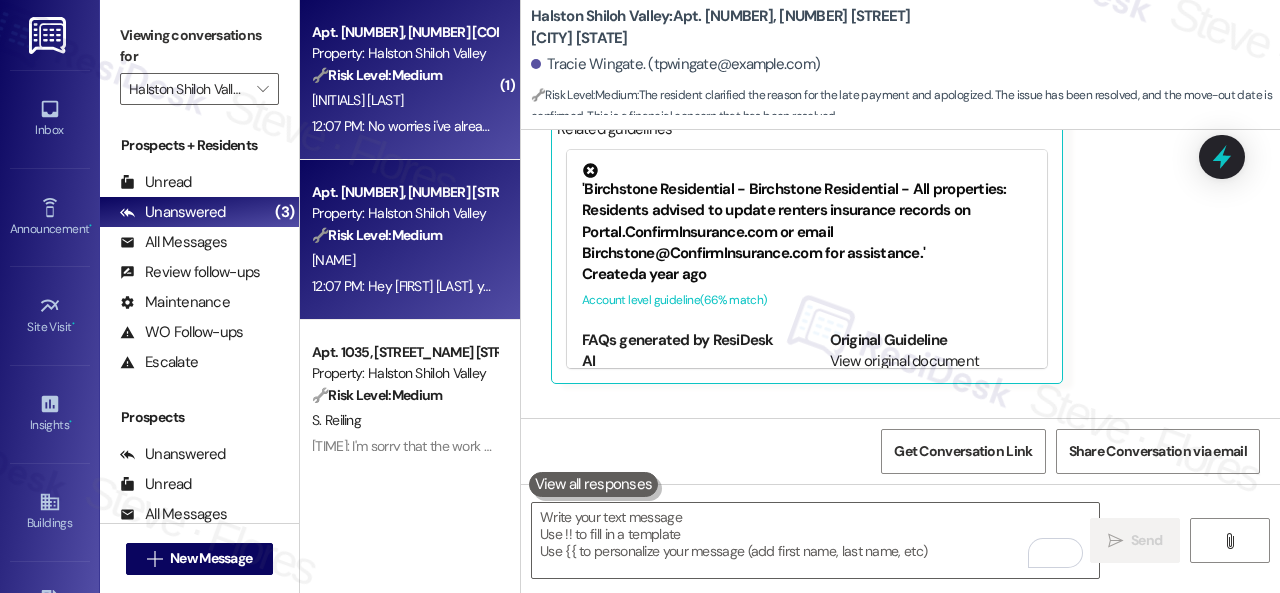 click on "[INITIALS] [LAST]" at bounding box center (404, 100) 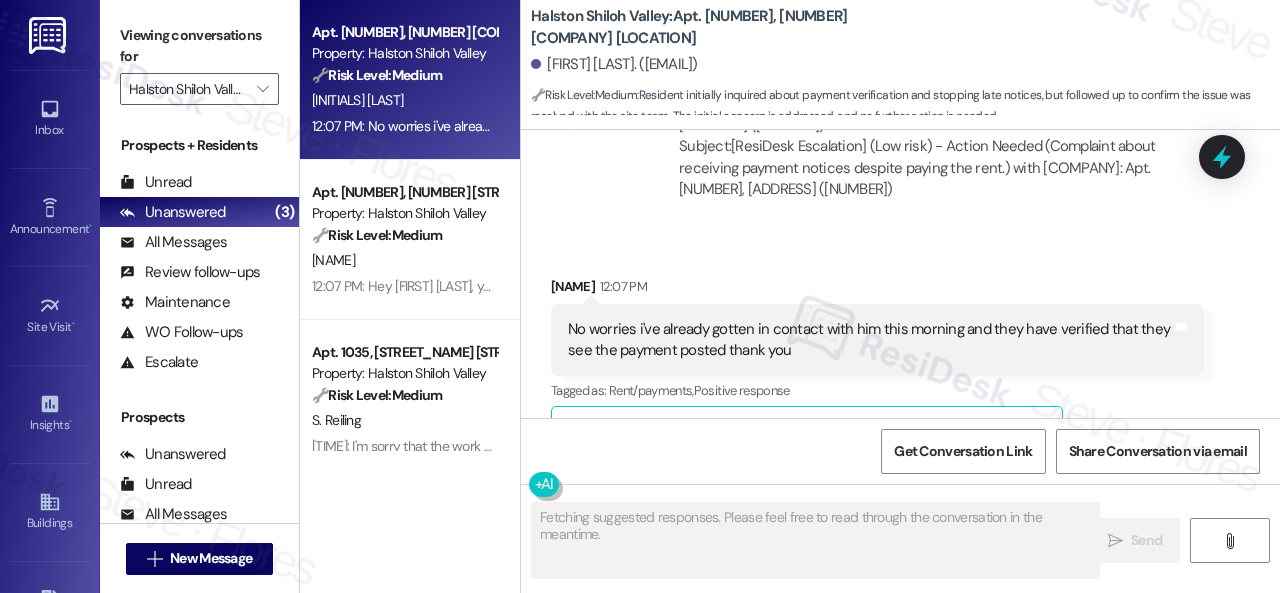 scroll, scrollTop: 8947, scrollLeft: 0, axis: vertical 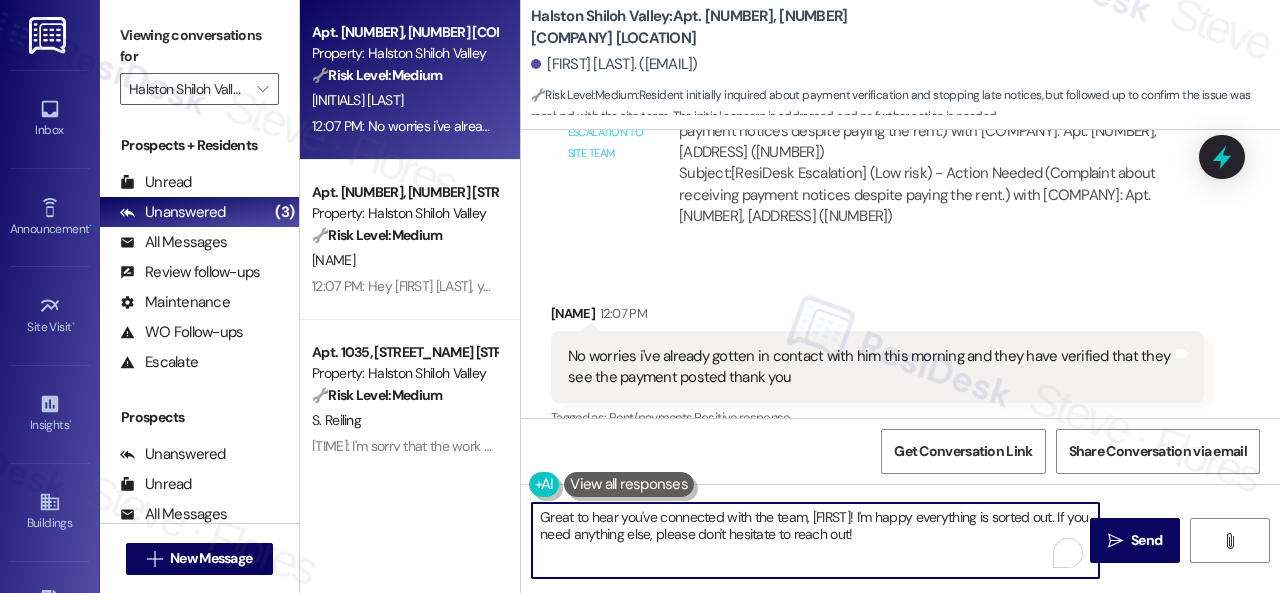 drag, startPoint x: 894, startPoint y: 535, endPoint x: 376, endPoint y: 459, distance: 523.5456 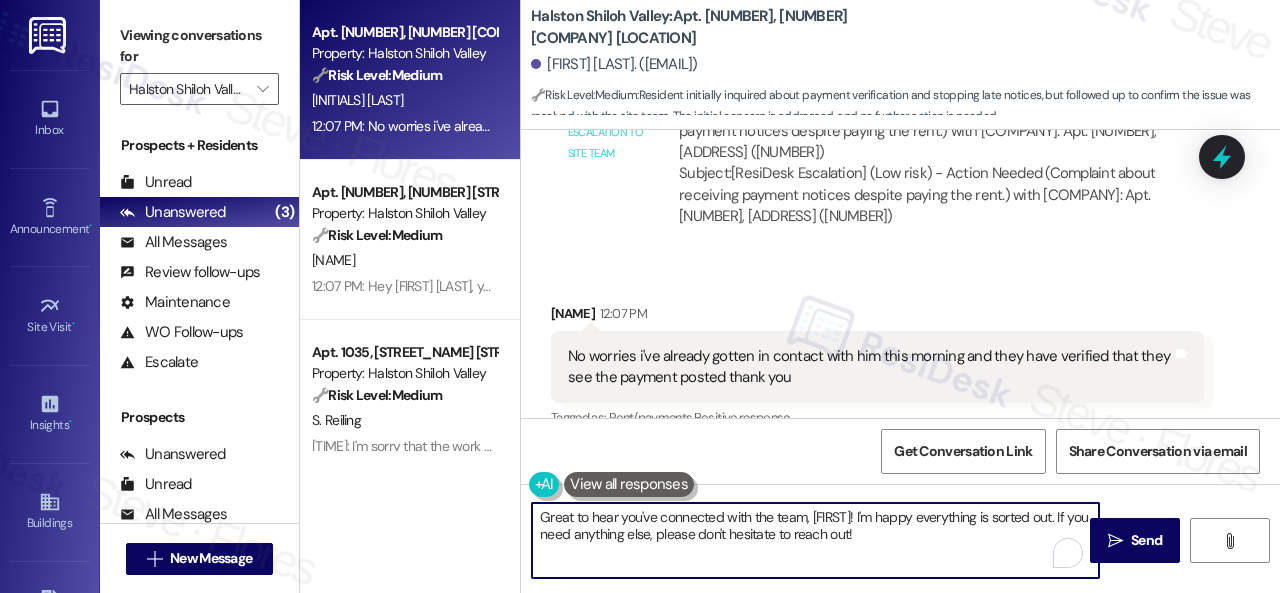 click on "Apt. [NUMBER], [NUMBER] [STREET] Property: [COMPANY] 🔧  Risk Level:  Medium Resident initially inquired about payment verification and stopping late notices, but followed up to confirm the issue was resolved with the site team. The initial concern is addressed, and no further action is needed. K. Colomb 12:07 PM: No worries i've already gotten in contact with him this morning and they have verified that they see the payment posted thank you 12:07 PM: No worries i've already gotten in contact with him this morning and they have verified that they see the payment posted thank you Apt. [NUMBER], [NUMBER] [STREET] Property: [COMPANY] 🔧  Risk Level:  Medium The resident clarified the reason for the late payment and apologized. The issue has been resolved, and the move-out date is confirmed. This is a financial concern that has been resolved. T. Wingate Apt. [NUMBER], [NUMBER] [STREET] Property: [COMPANY] 🔧  Risk Level:  Medium S. Reiling:" at bounding box center [790, 296] 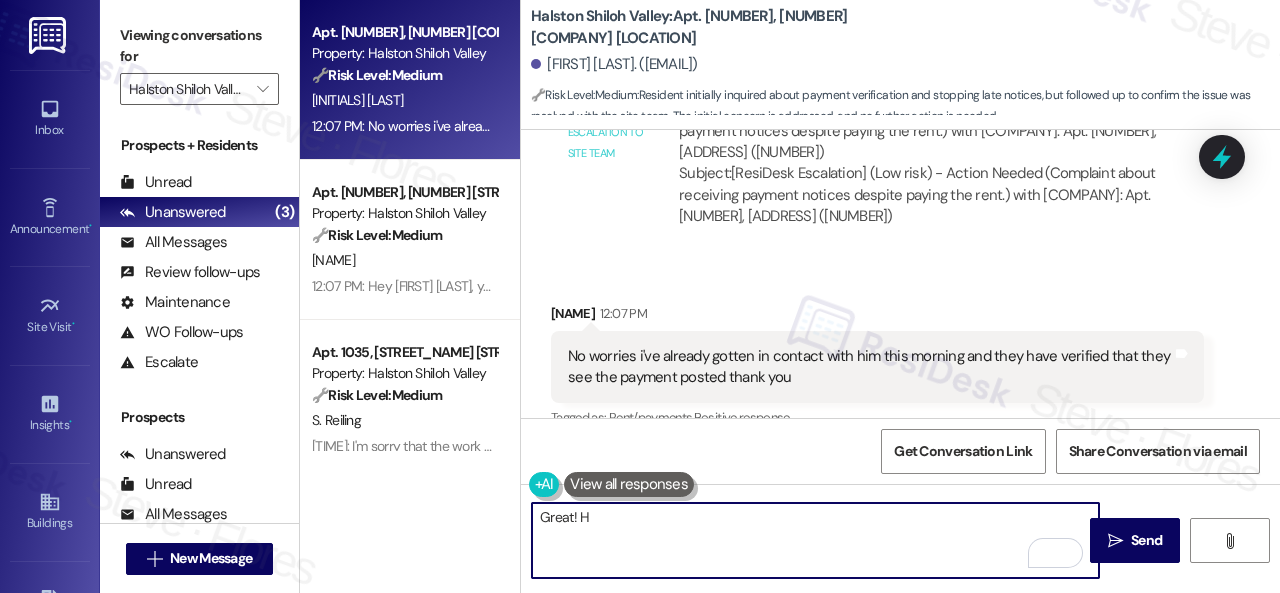 scroll, scrollTop: 9247, scrollLeft: 0, axis: vertical 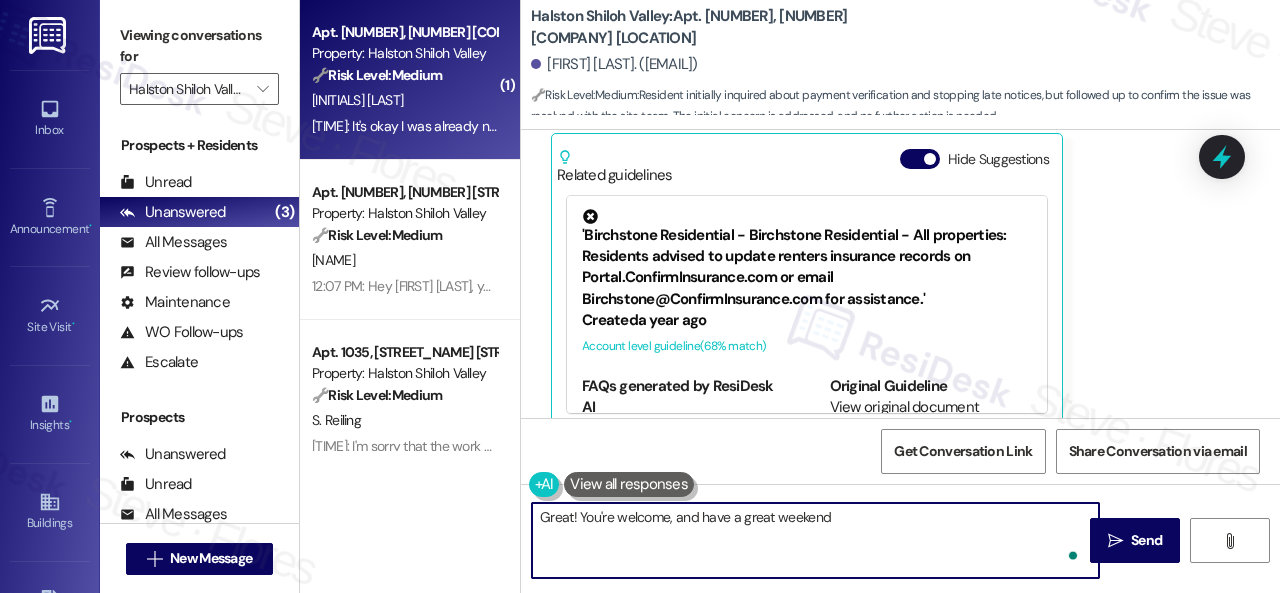type on "Great! You're welcome, and have a great weekend!" 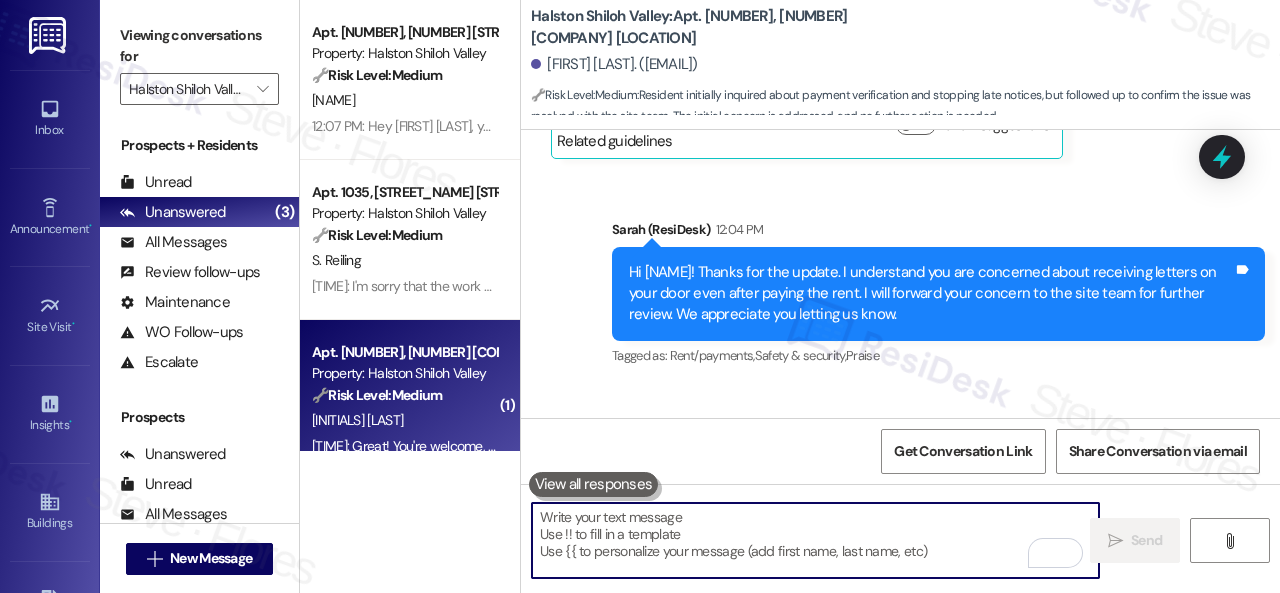 scroll, scrollTop: 8527, scrollLeft: 0, axis: vertical 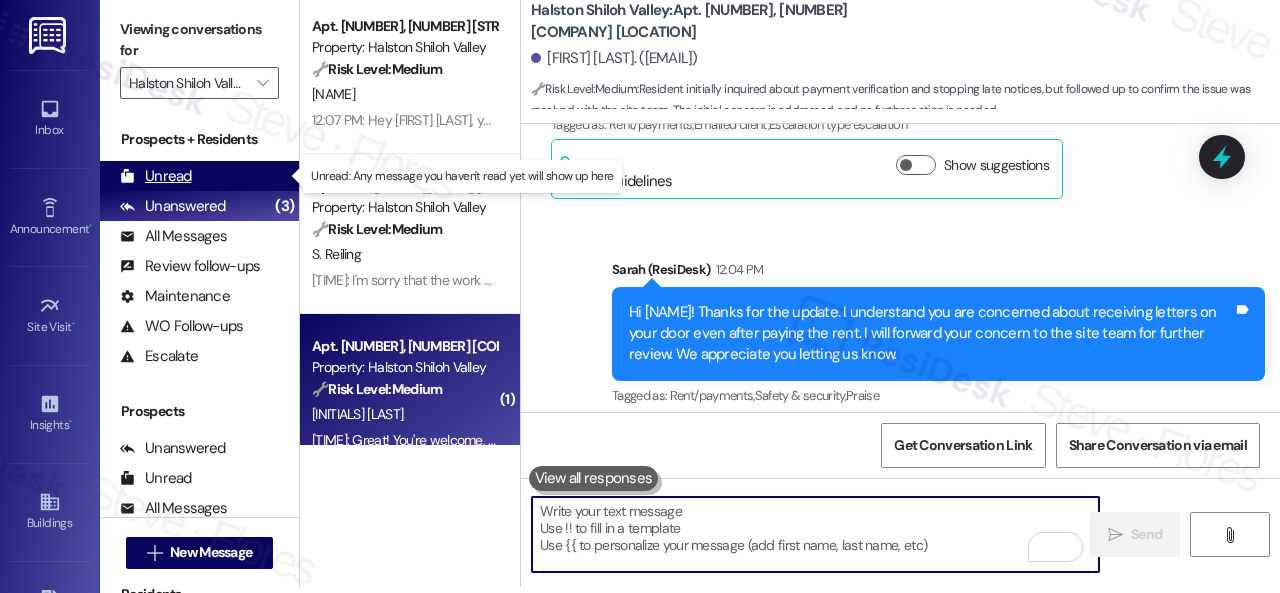 type 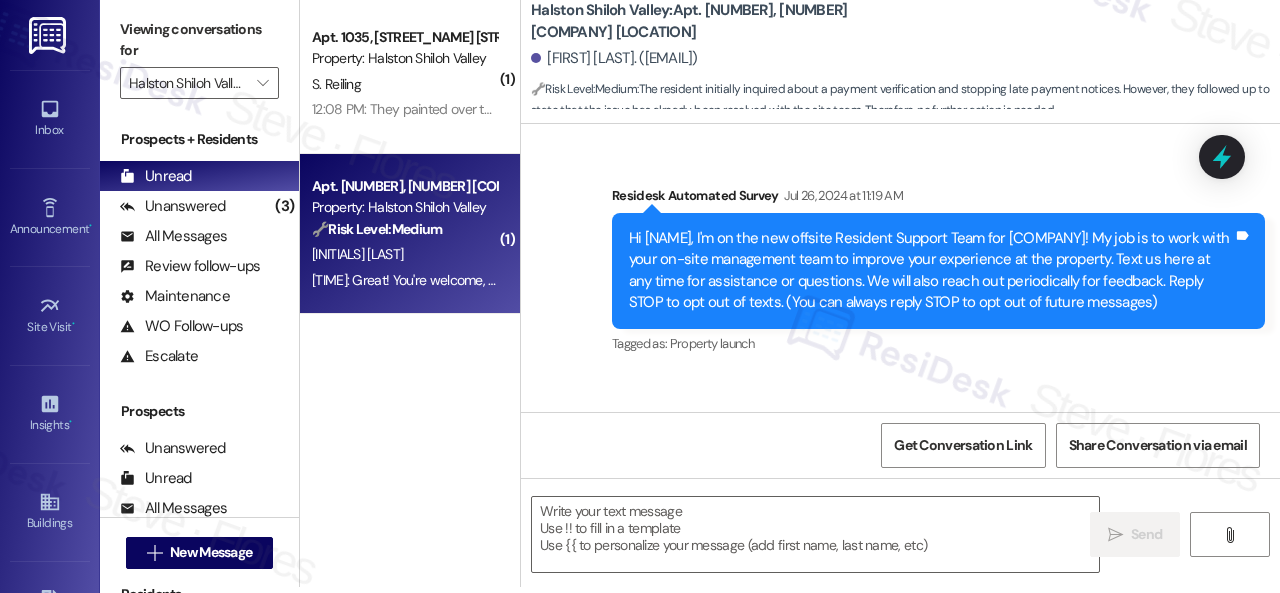 scroll, scrollTop: 0, scrollLeft: 0, axis: both 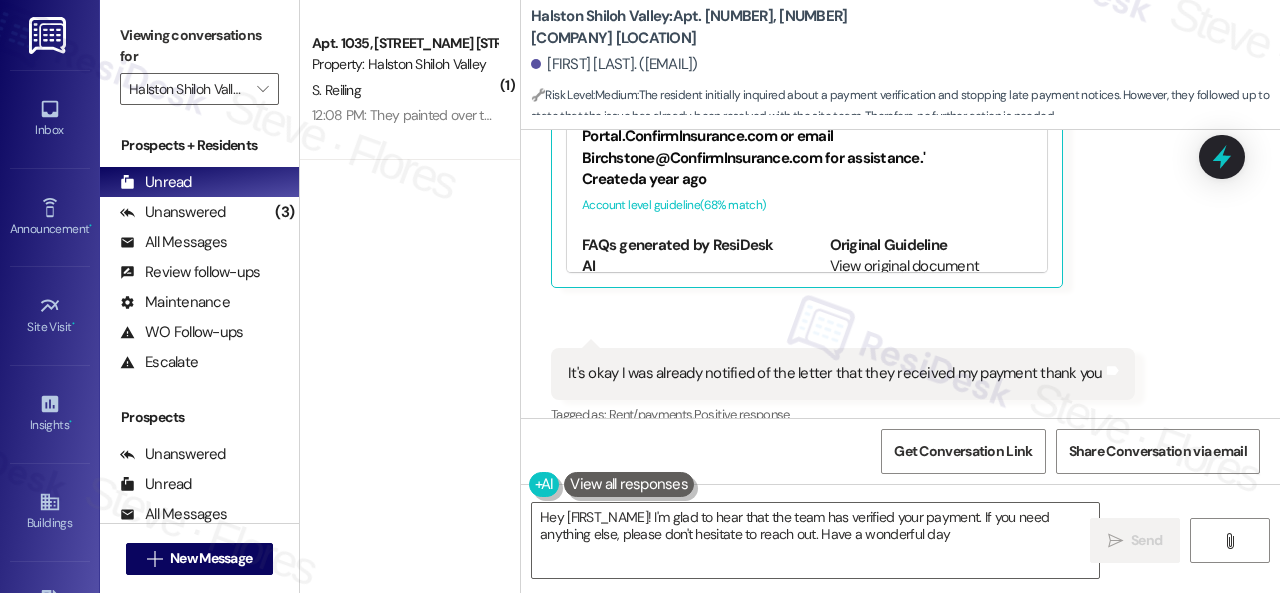 type on "Hey {{first_name}}! I'm glad to hear that the team has verified your payment. If you need anything else, please don't hesitate to reach out. Have a wonderful day!" 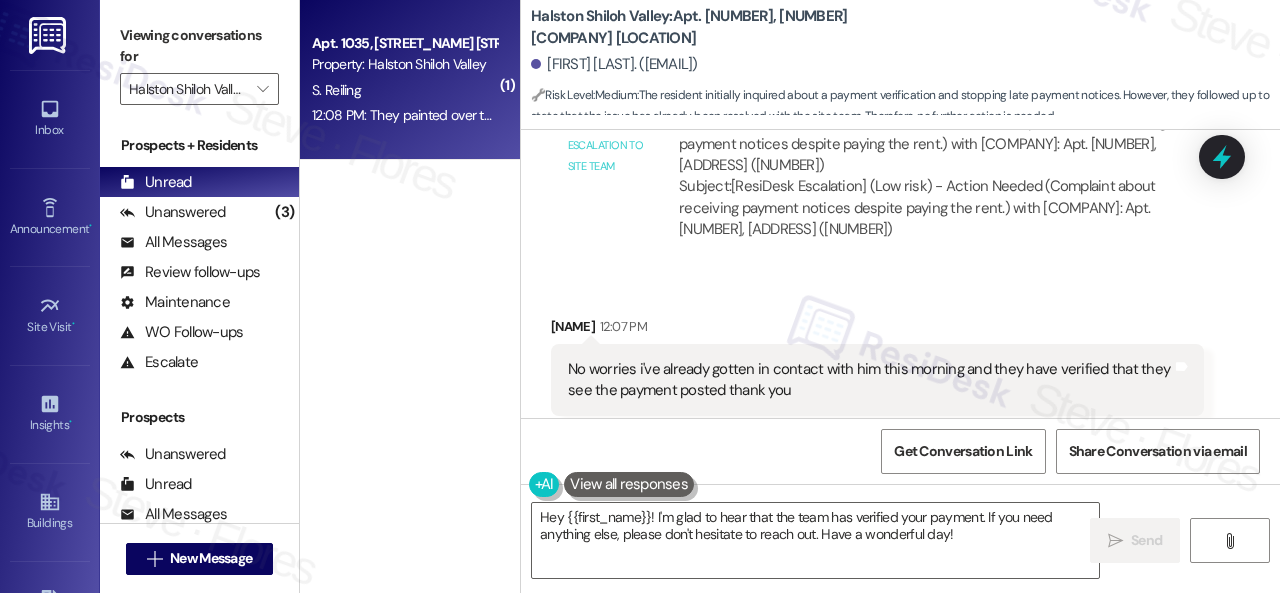 scroll, scrollTop: 8858, scrollLeft: 0, axis: vertical 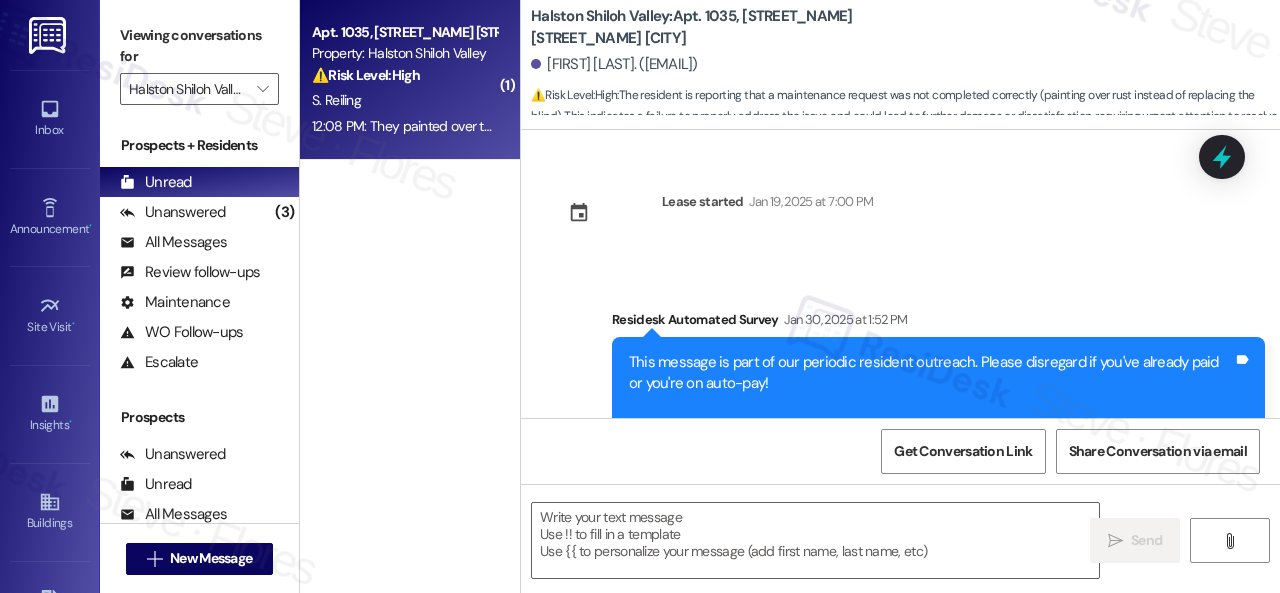 click on "S. Reiling" at bounding box center (404, 100) 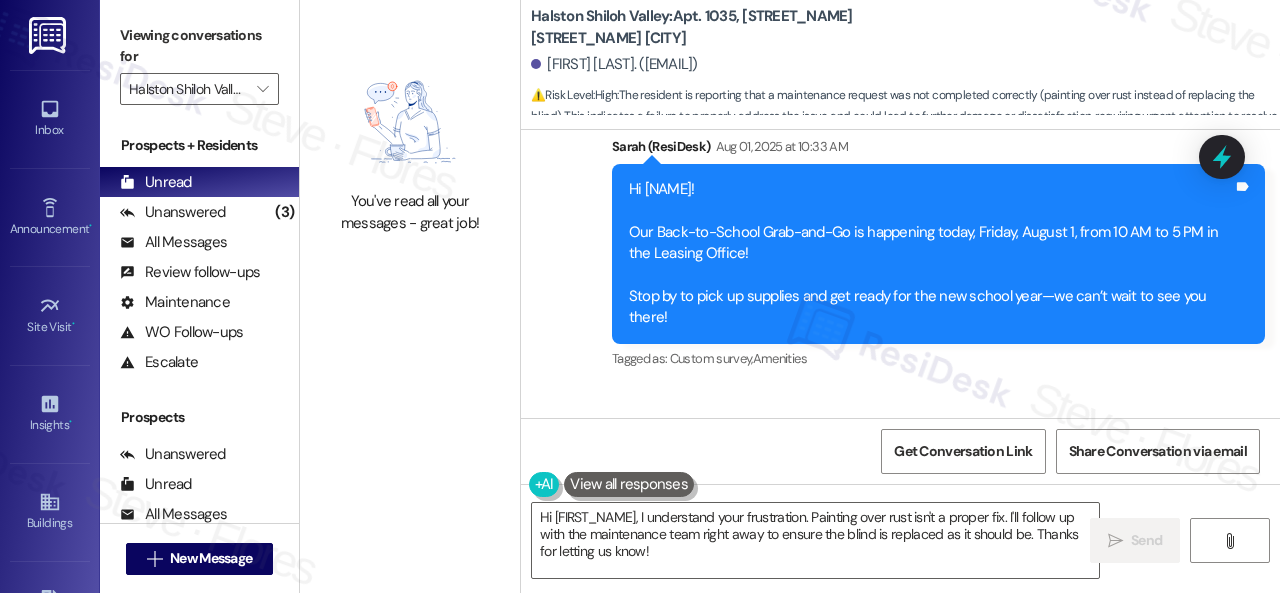 scroll, scrollTop: 3203, scrollLeft: 0, axis: vertical 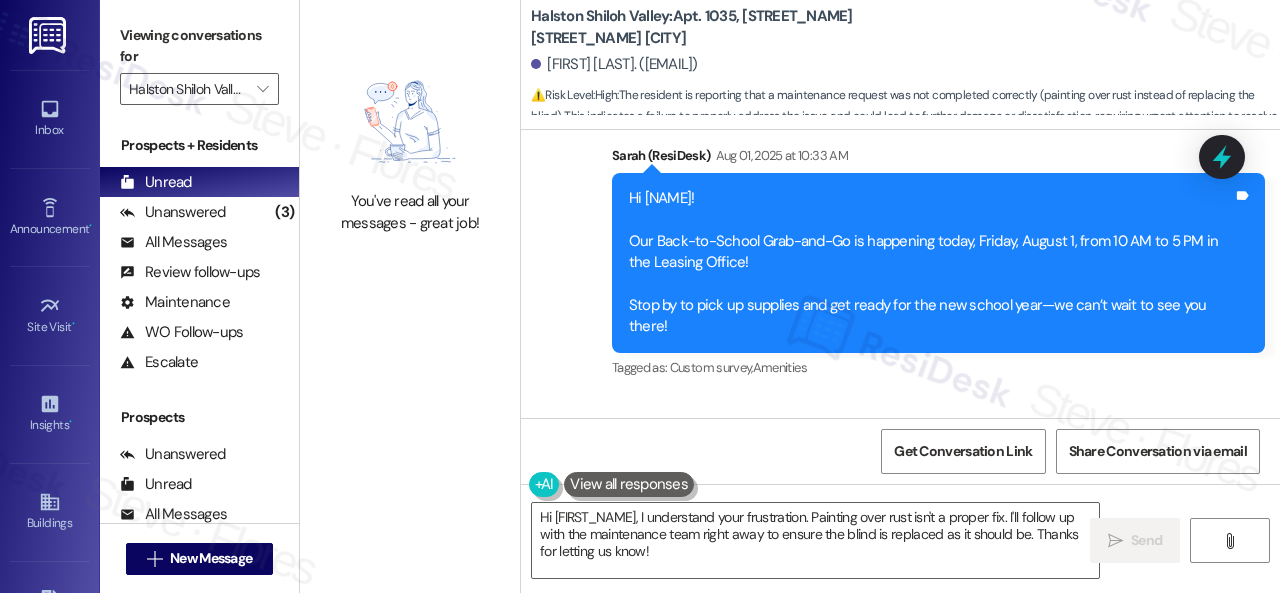 click on "Survey, sent via SMS Residesk Automated Survey Jul 21, 2025 at 12:28 PM Hi [FIRST]! I'm checking in on your latest work order (Ants are entering through g..., ID: 16039649). Was everything completed to your satisfaction? You can answer with a quick (Y/N) Tags and notes Tagged as:   Service request review Click to highlight conversations about Service request review Announcement, sent via SMS Sarah   (ResiDesk) Aug 01, 2025 at 10:33 AM Hi [FIRST]!
Our Back-to-School Grab-and-Go is happening today, Friday, August 1, from 10 AM to 5 PM in the Leasing Office!
Stop by to pick up supplies and get ready for the new school year—we can’t wait to see you there! Tags and notes Tagged as:   Custom survey ,  Click to highlight conversations about Custom survey Amenities Click to highlight conversations about Amenities" at bounding box center [900, 153] 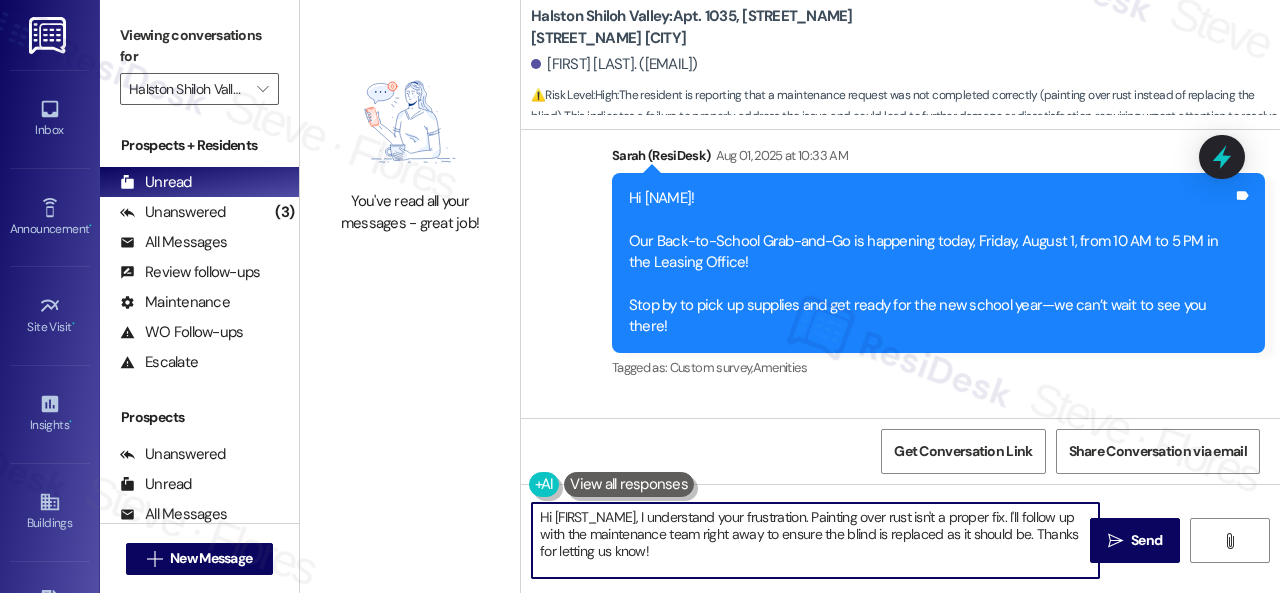 drag, startPoint x: 677, startPoint y: 543, endPoint x: 406, endPoint y: 481, distance: 278.0018 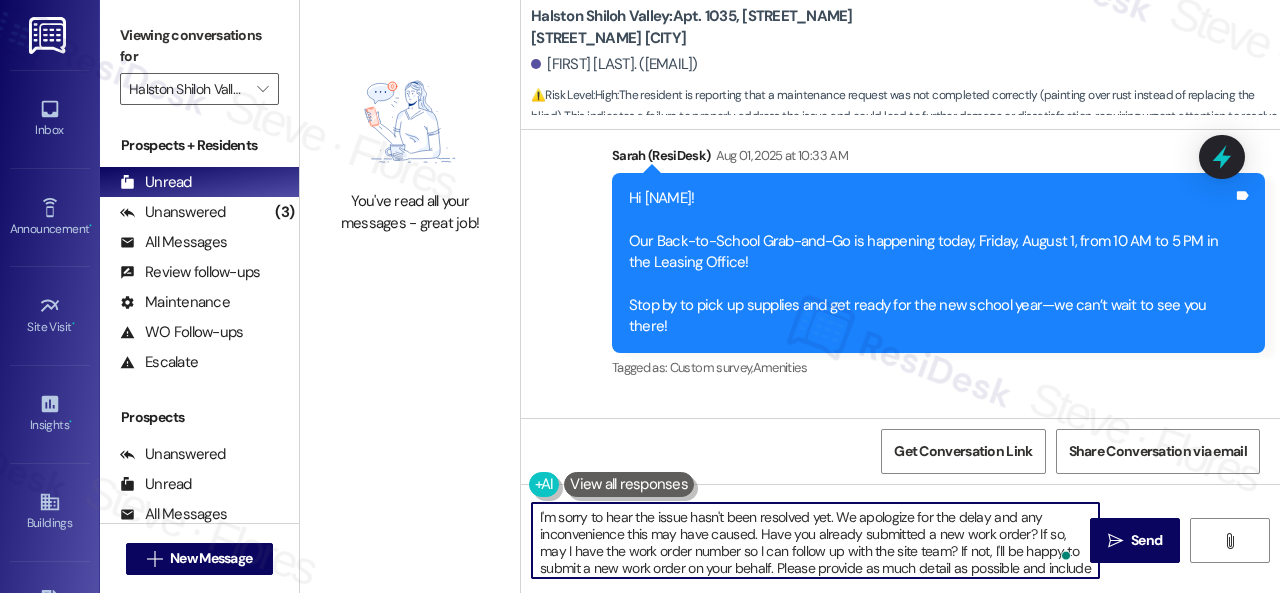 scroll, scrollTop: 34, scrollLeft: 0, axis: vertical 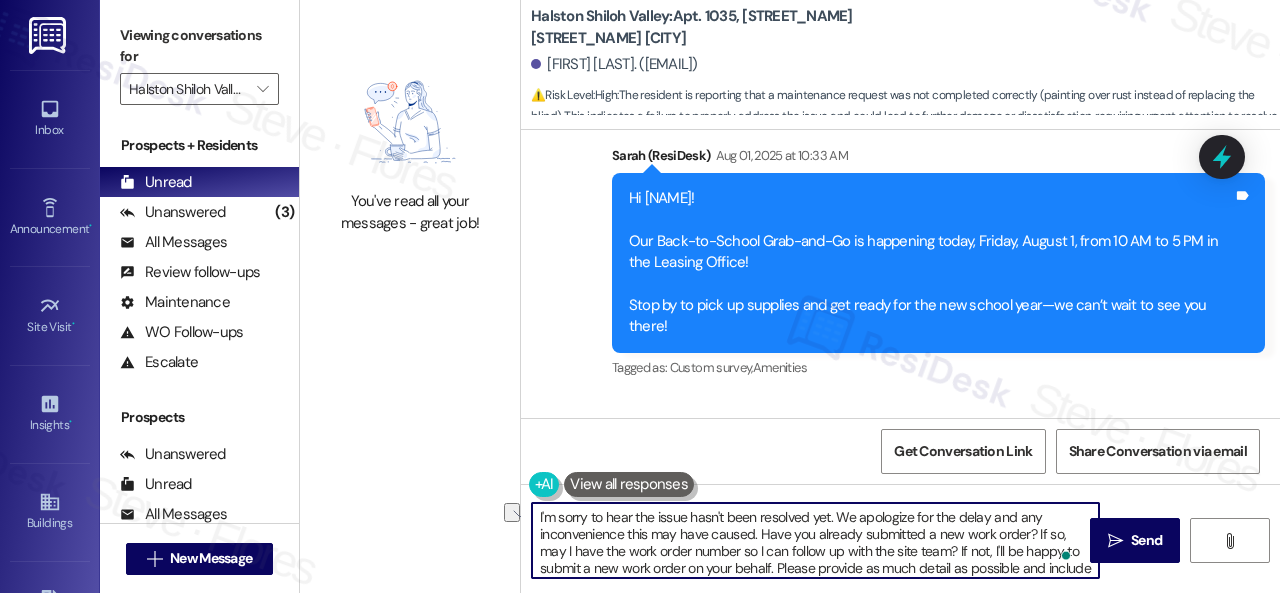 drag, startPoint x: 691, startPoint y: 517, endPoint x: 760, endPoint y: 520, distance: 69.065186 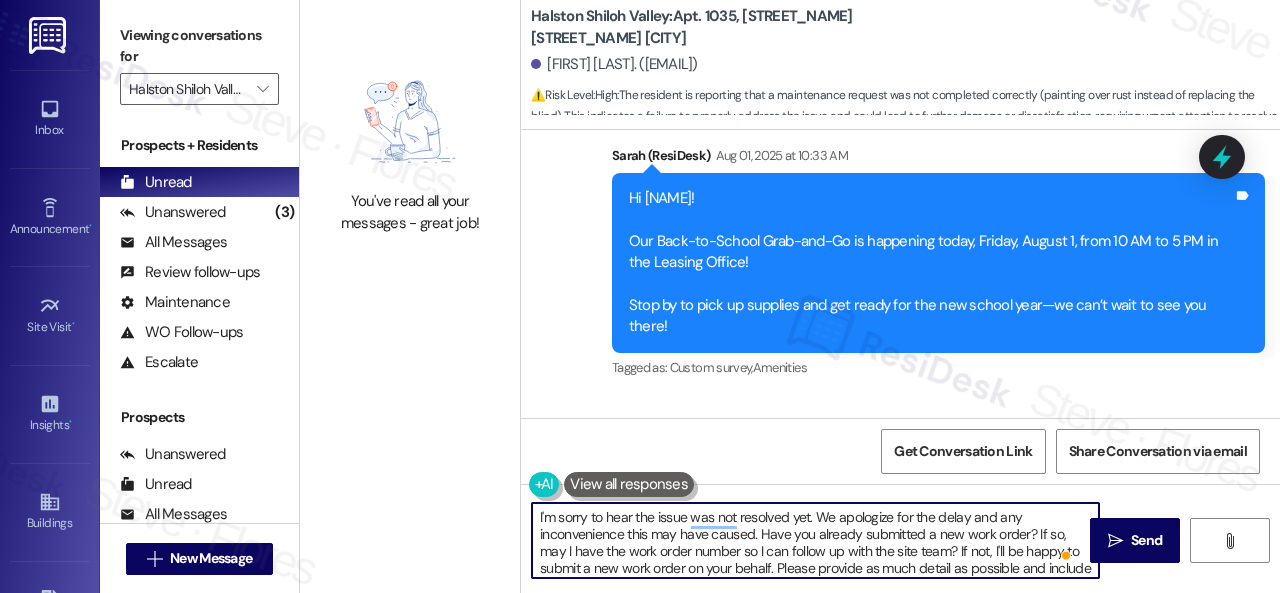 click on "I'm sorry to hear the issue was not resolved yet. We apologize for the delay and any inconvenience this may have caused. Have you already submitted a new work order? If so, may I have the work order number so I can follow up with the site team? If not, I'll be happy to submit a new work order on your behalf. Please provide as much detail as possible and include photos if available. Also, can the maintenance team enter your apartment even if you are not home? Are there any pets they should be concerned about?" at bounding box center (815, 540) 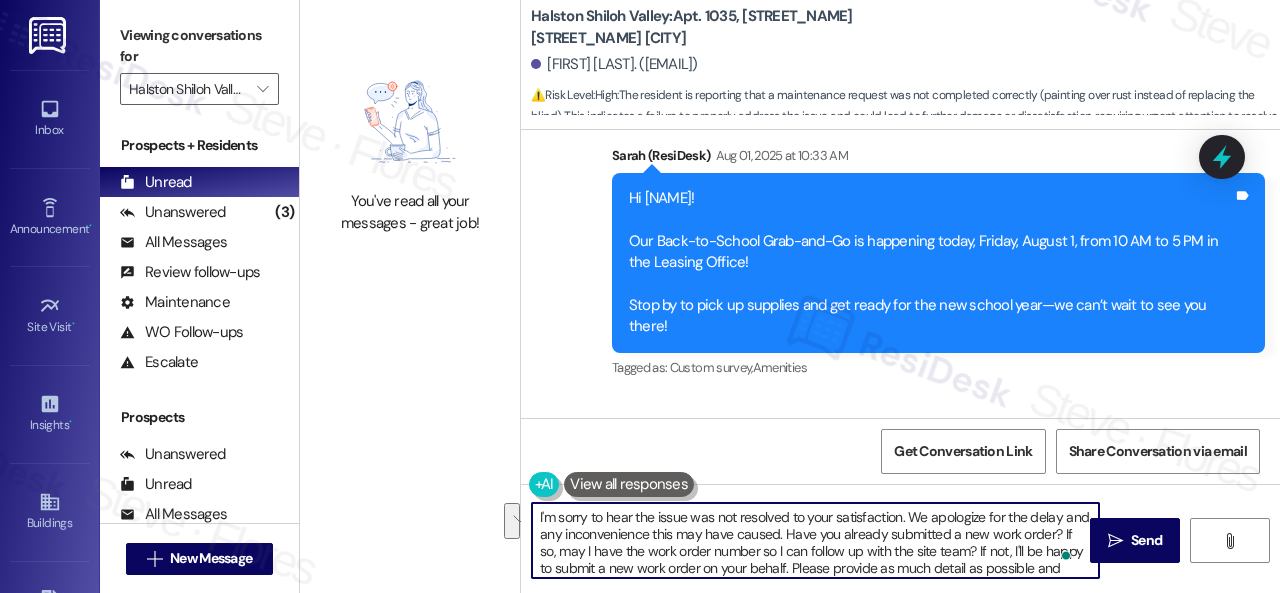 drag, startPoint x: 908, startPoint y: 519, endPoint x: 809, endPoint y: 534, distance: 100.12991 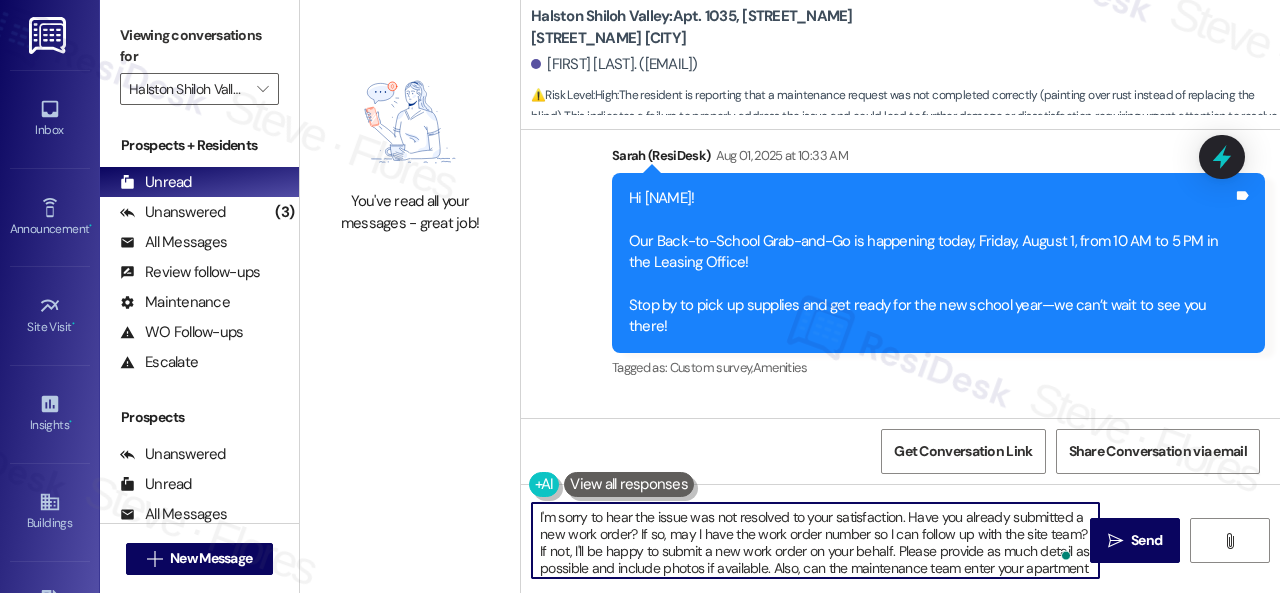 scroll, scrollTop: 15, scrollLeft: 0, axis: vertical 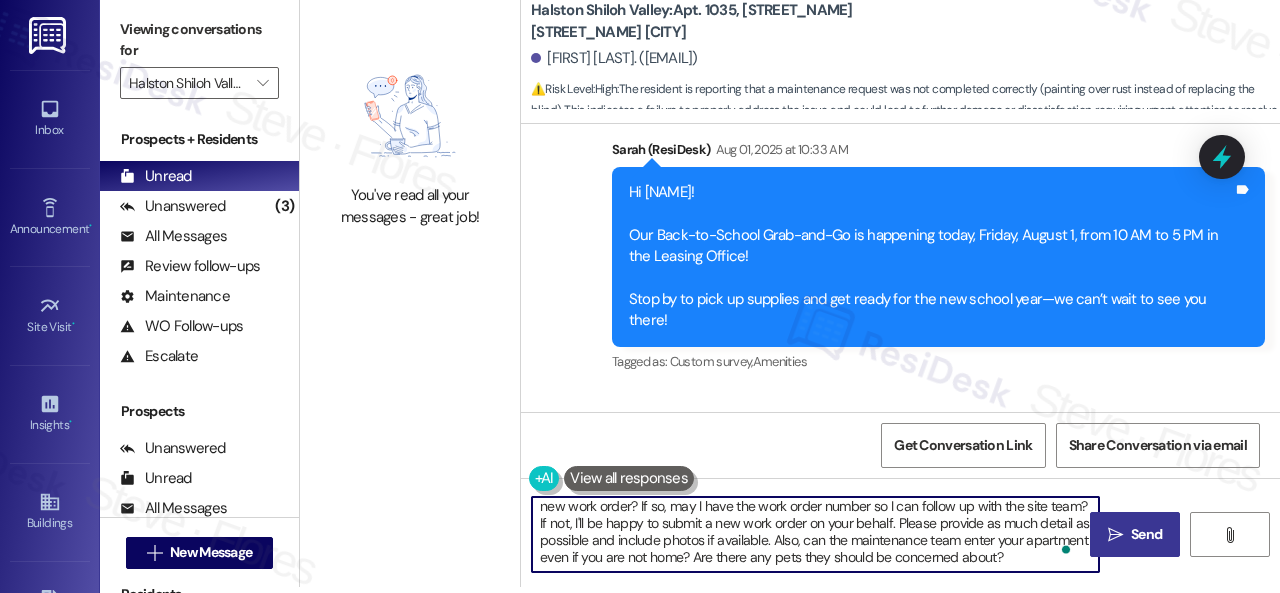 type on "I'm sorry to hear the issue was not resolved to your satisfaction. Have you already submitted a new work order? If so, may I have the work order number so I can follow up with the site team? If not, I'll be happy to submit a new work order on your behalf. Please provide as much detail as possible and include photos if available. Also, can the maintenance team enter your apartment even if you are not home? Are there any pets they should be concerned about?" 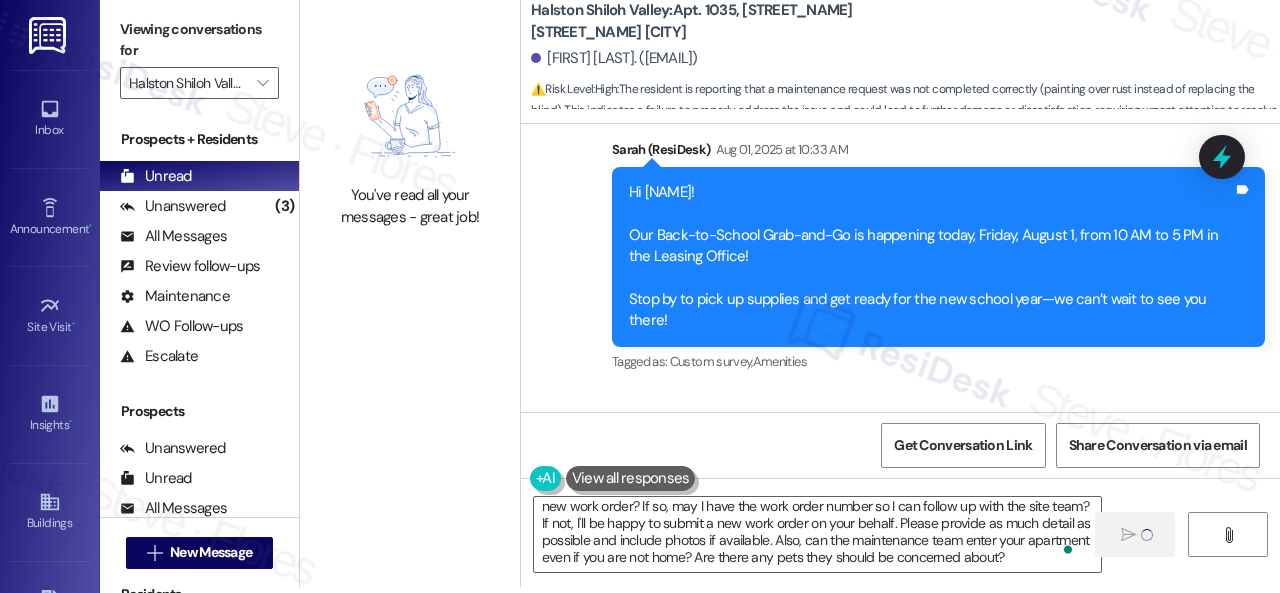 type 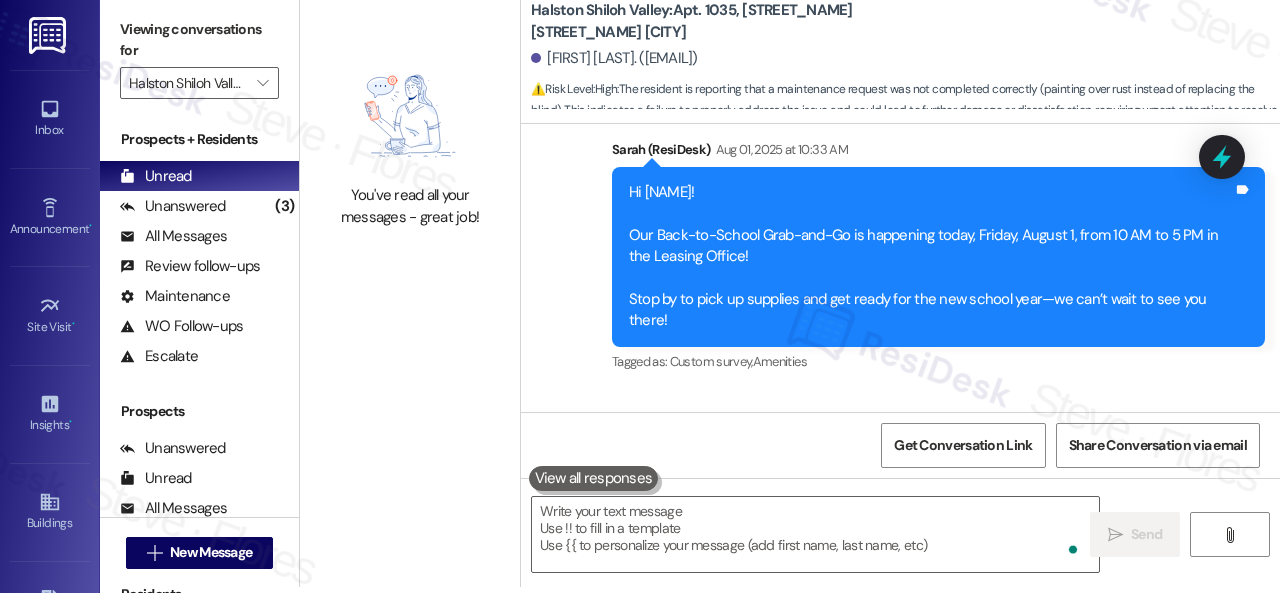 scroll, scrollTop: 0, scrollLeft: 0, axis: both 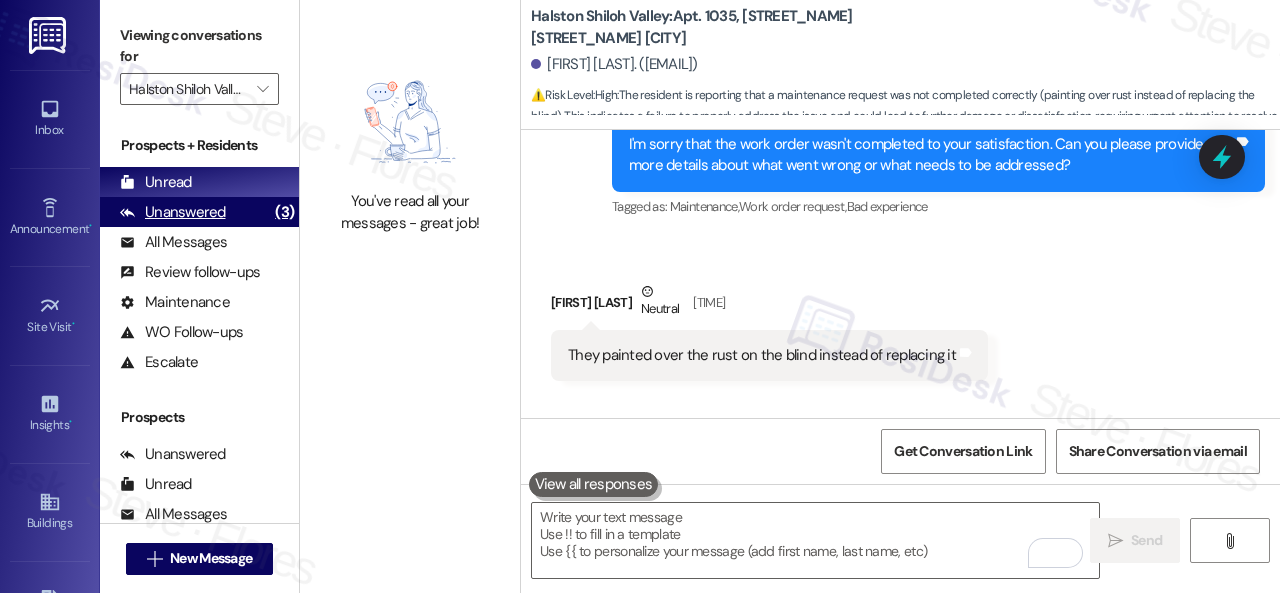 click on "Unanswered" at bounding box center (173, 212) 